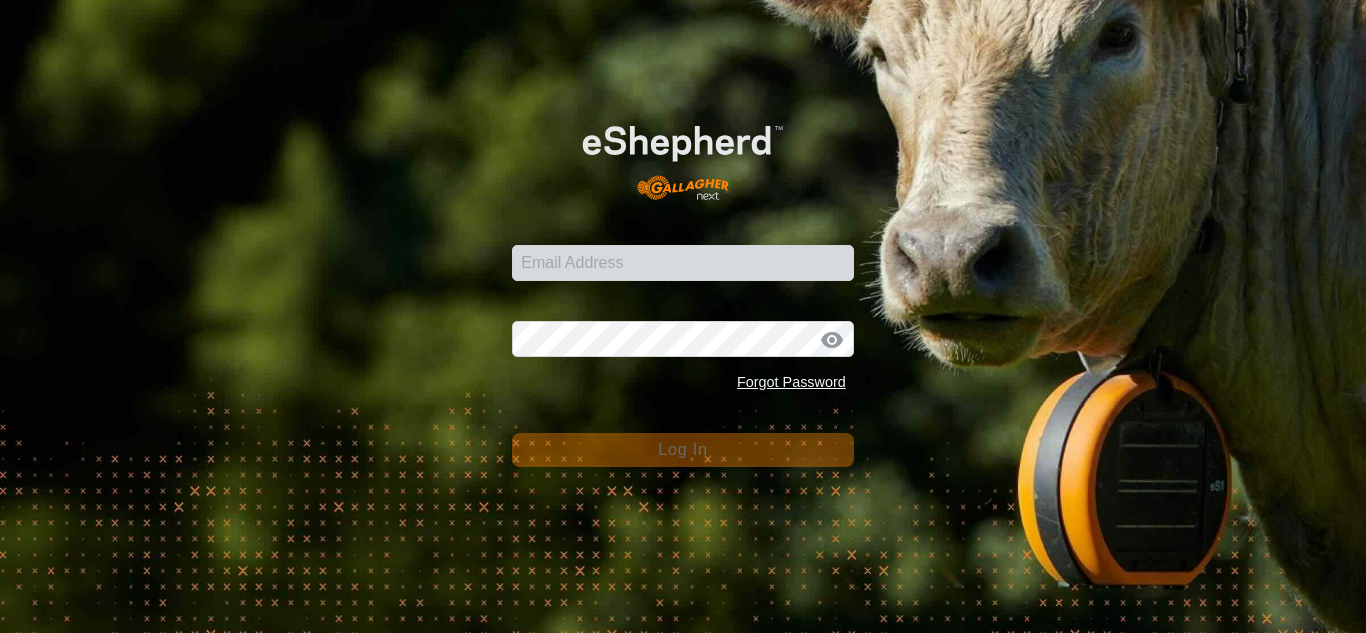 scroll, scrollTop: 0, scrollLeft: 0, axis: both 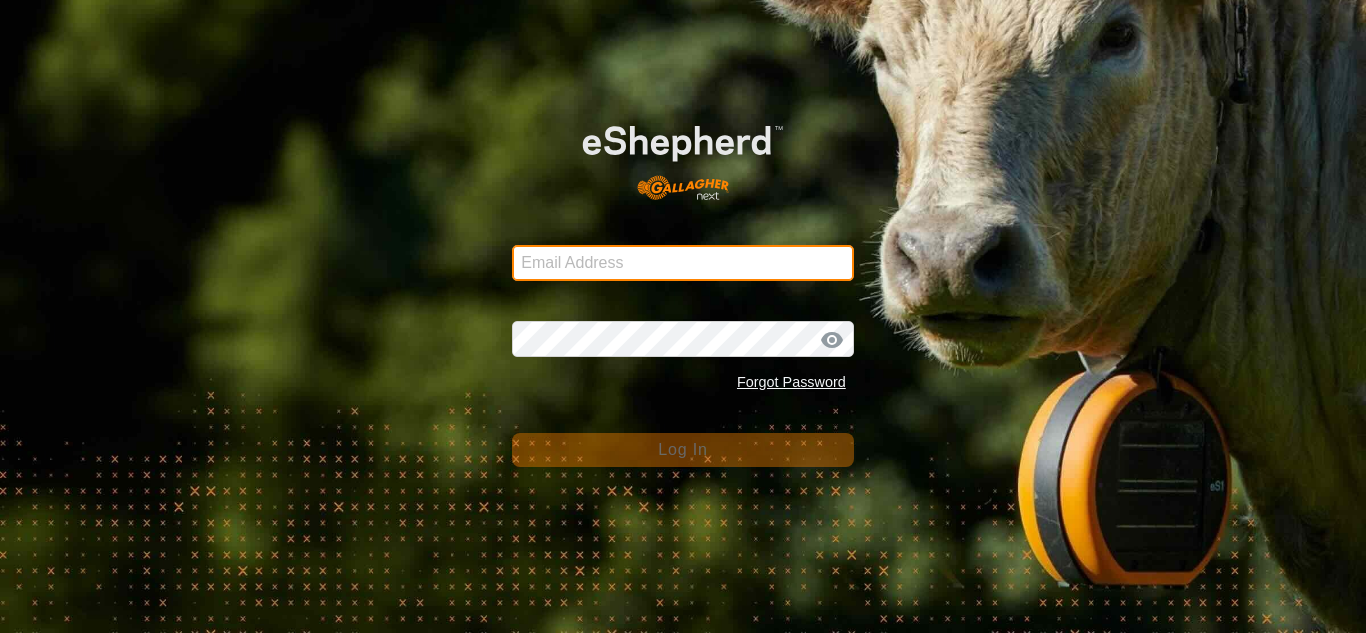 click on "Email Address" at bounding box center [683, 263] 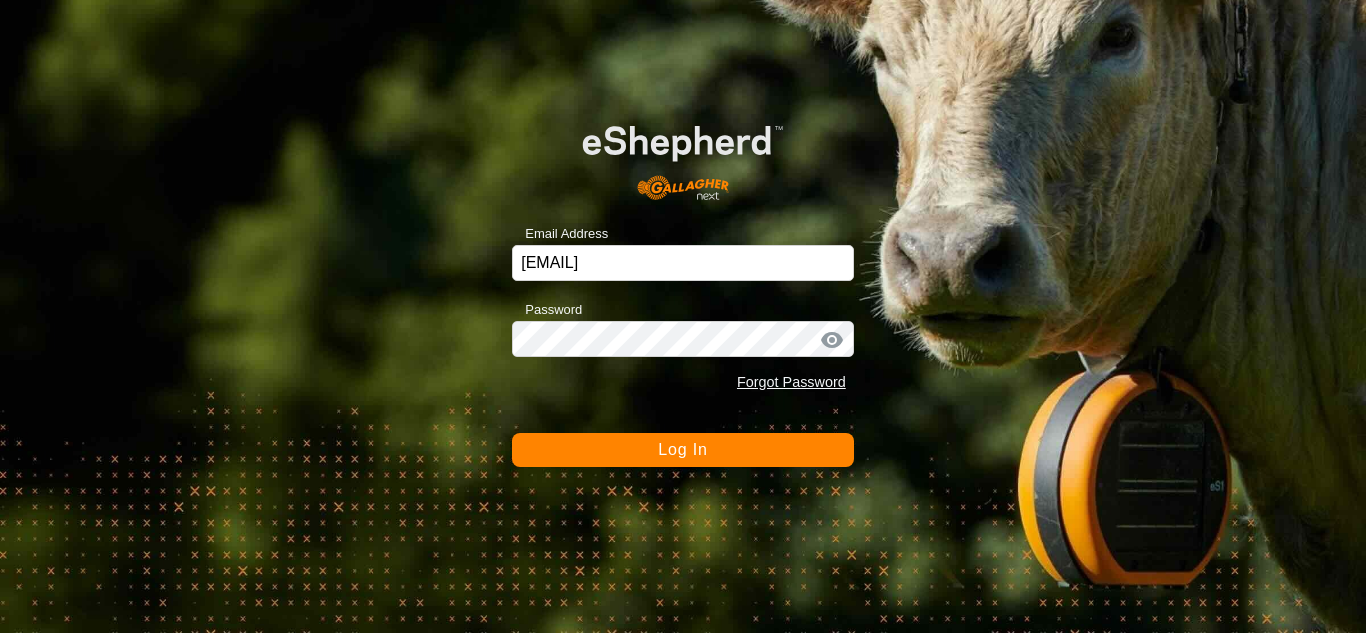 click on "Log In" 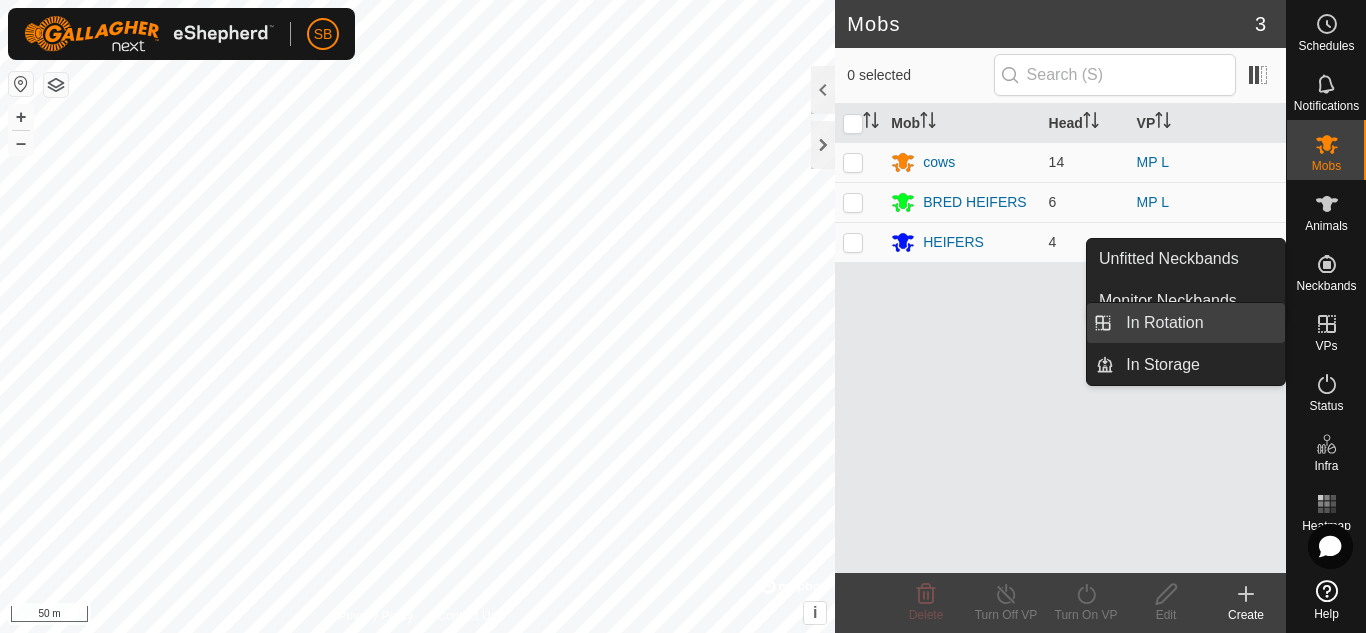 click on "In Rotation" at bounding box center (1199, 323) 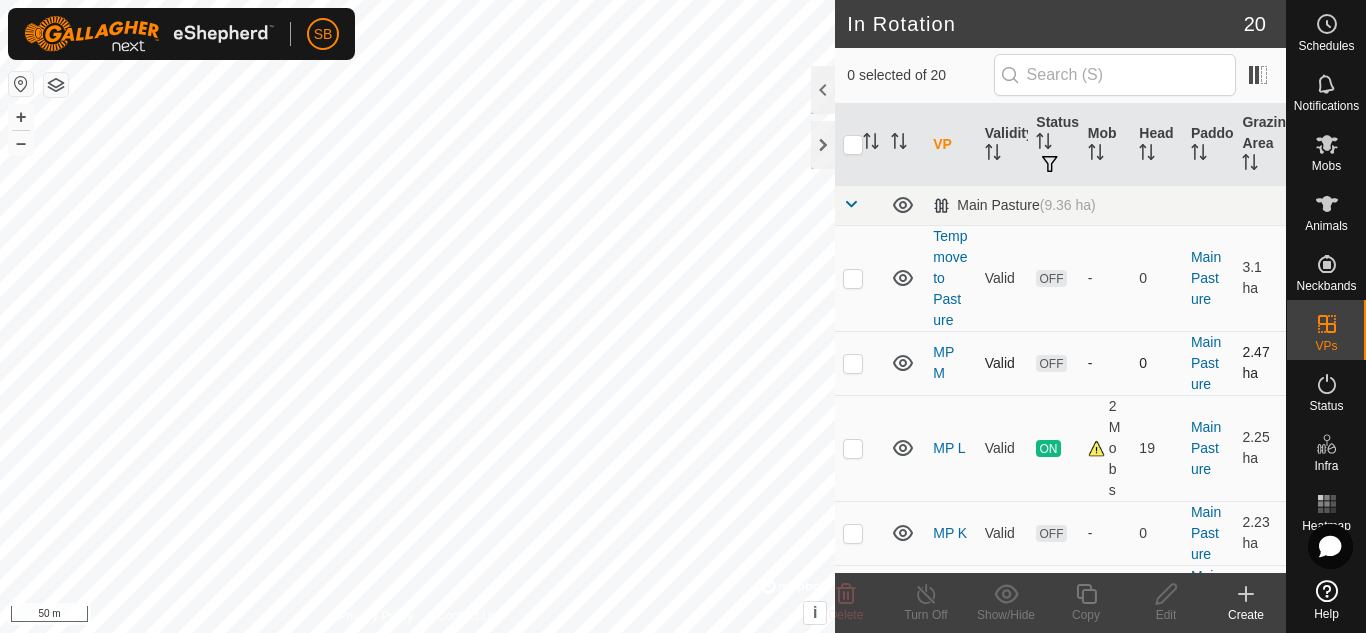 checkbox on "true" 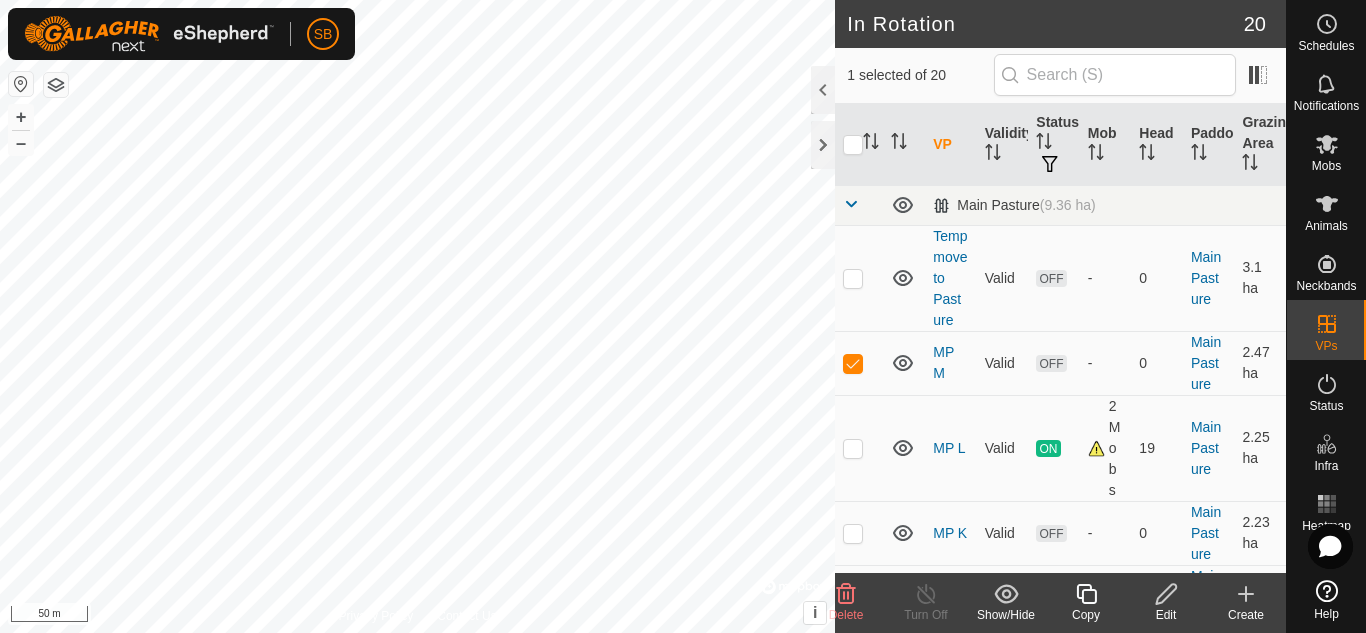 click 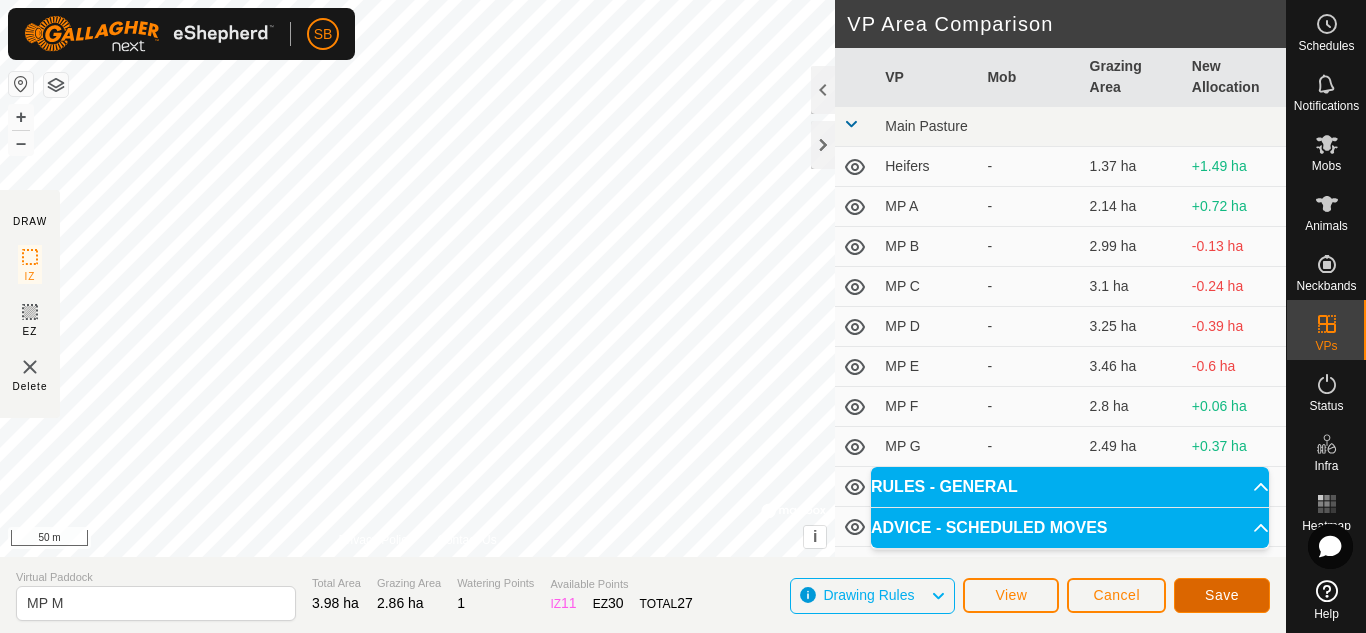 click on "Save" 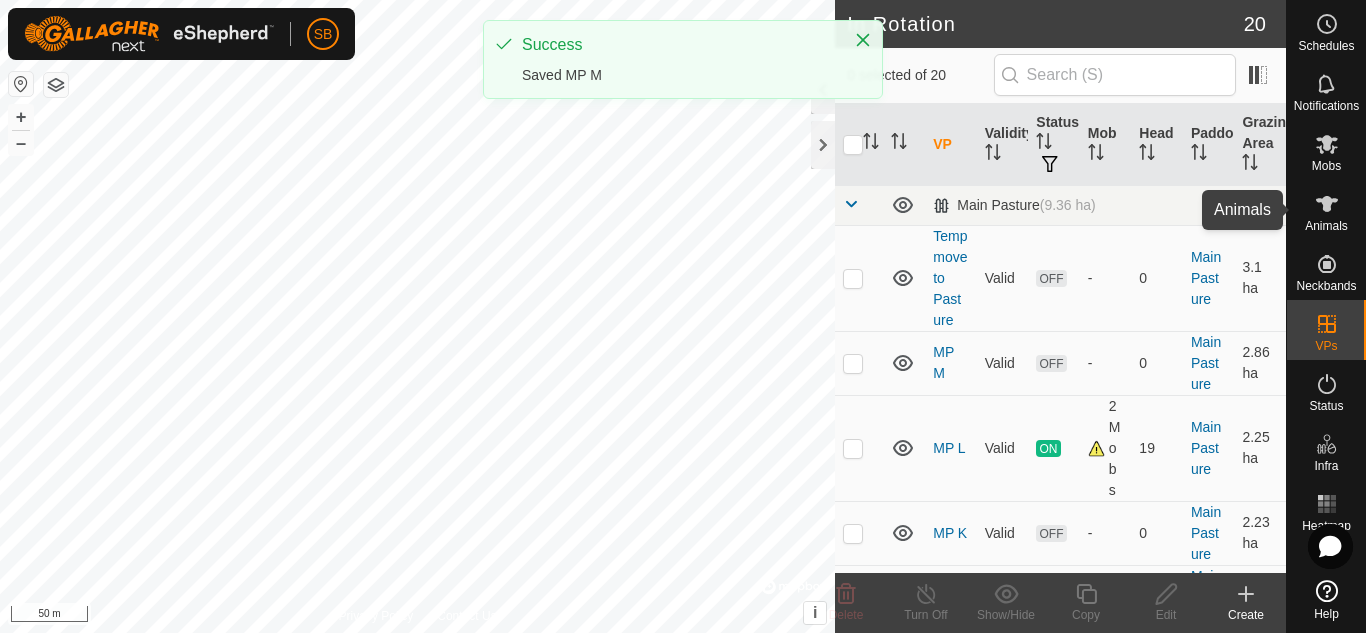 click on "Animals" at bounding box center [1326, 226] 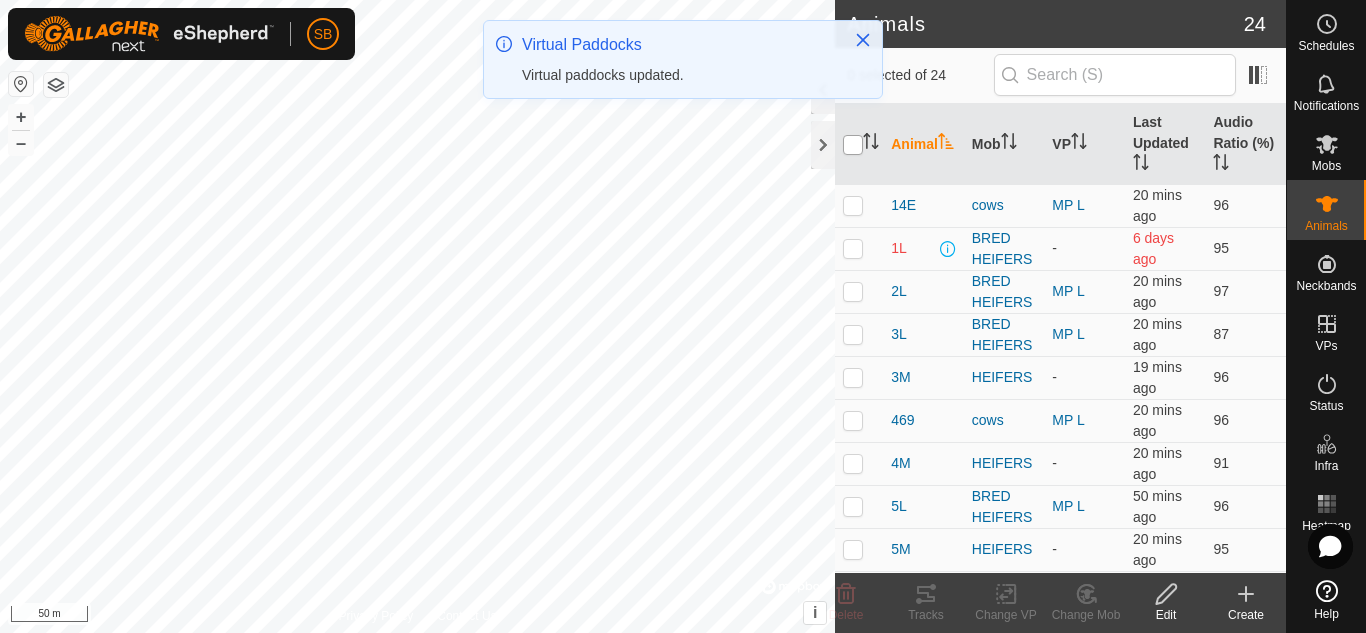 click at bounding box center (853, 145) 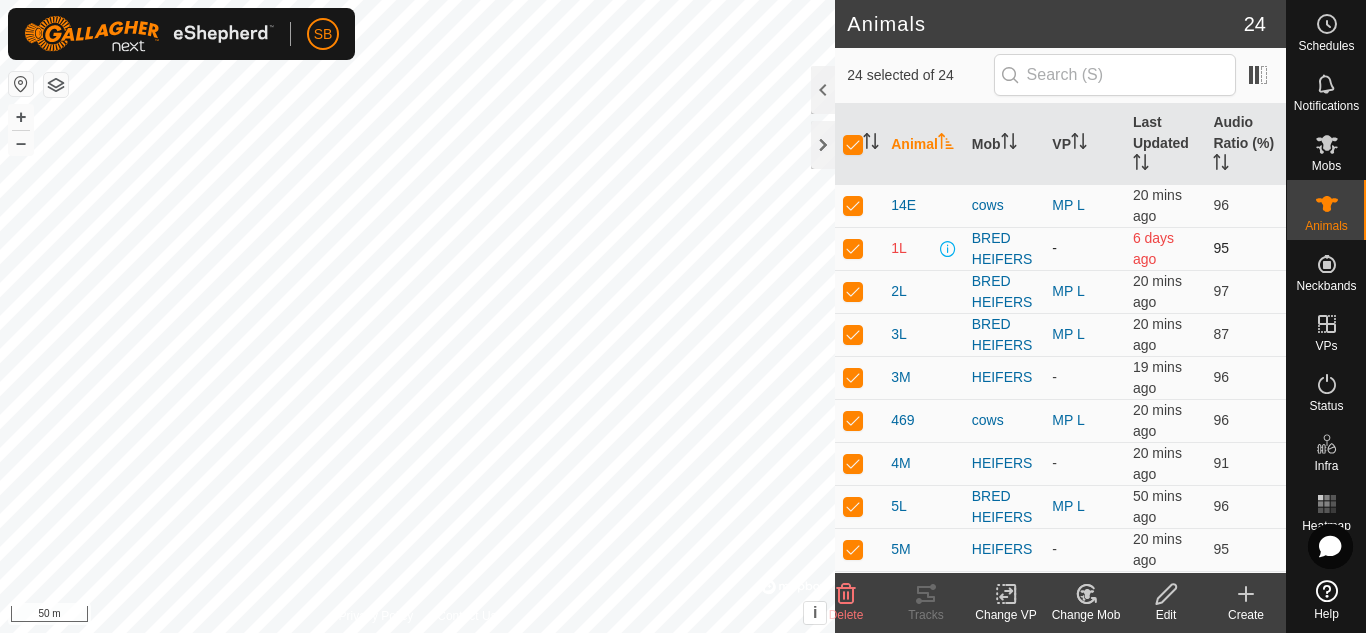 click at bounding box center (853, 248) 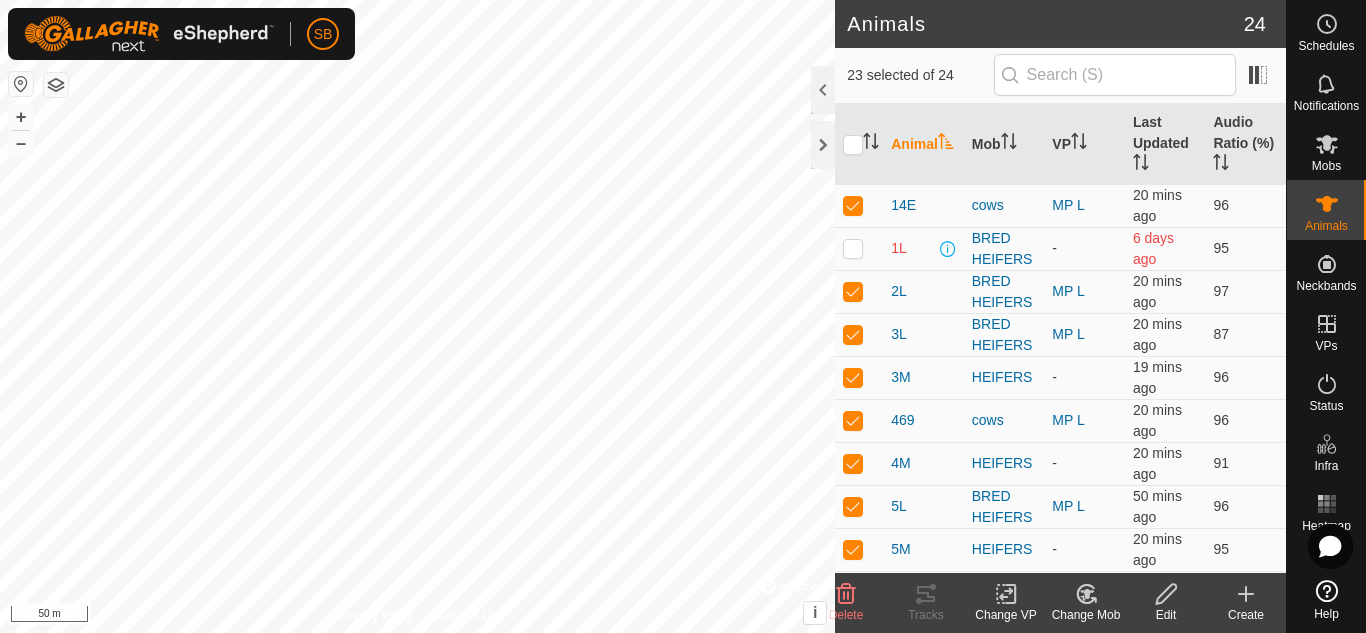 click 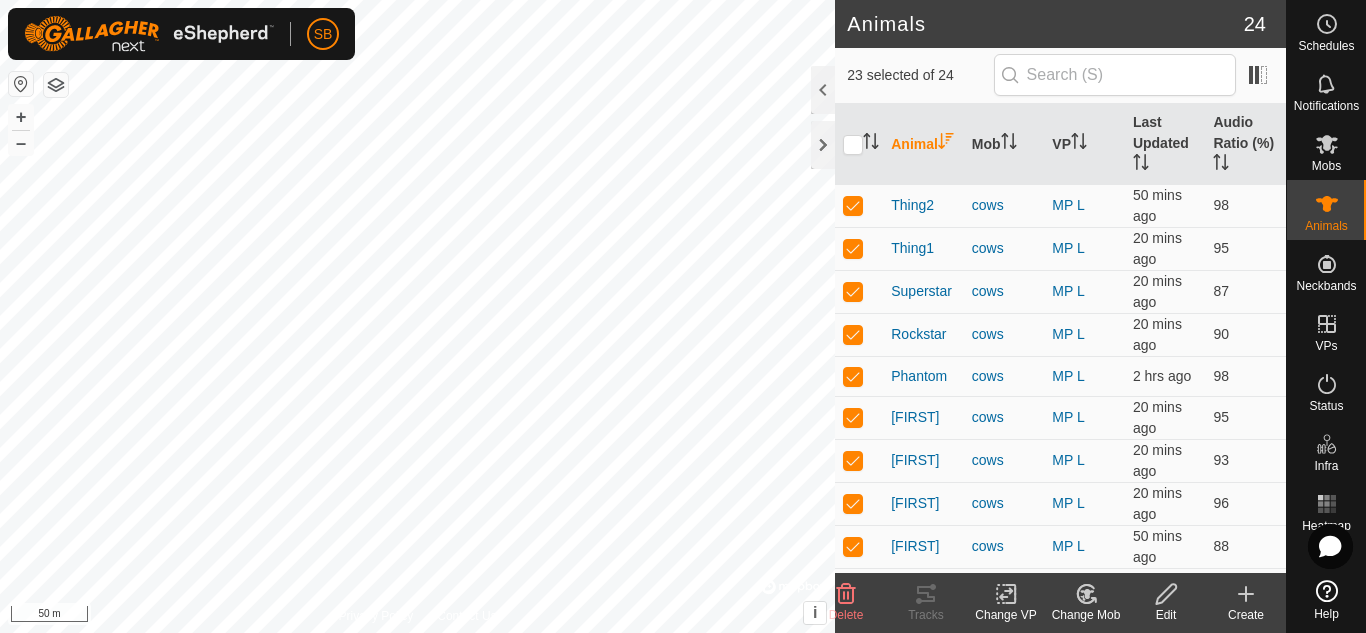click 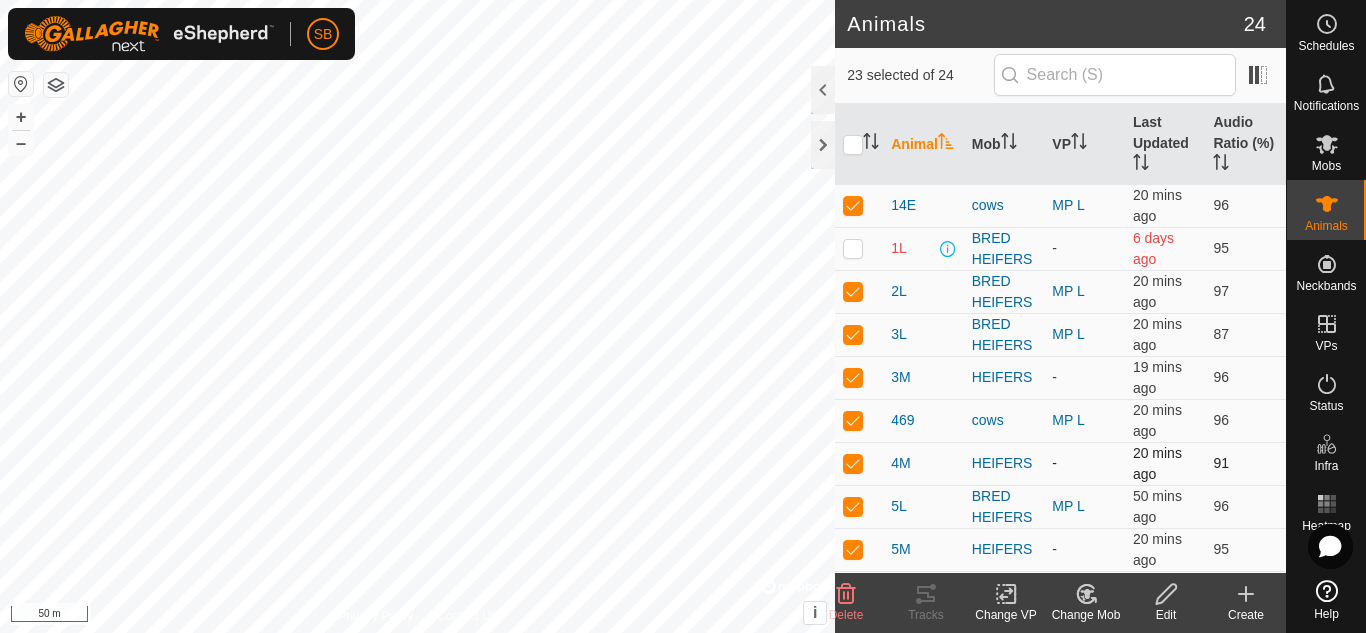 click at bounding box center (853, 463) 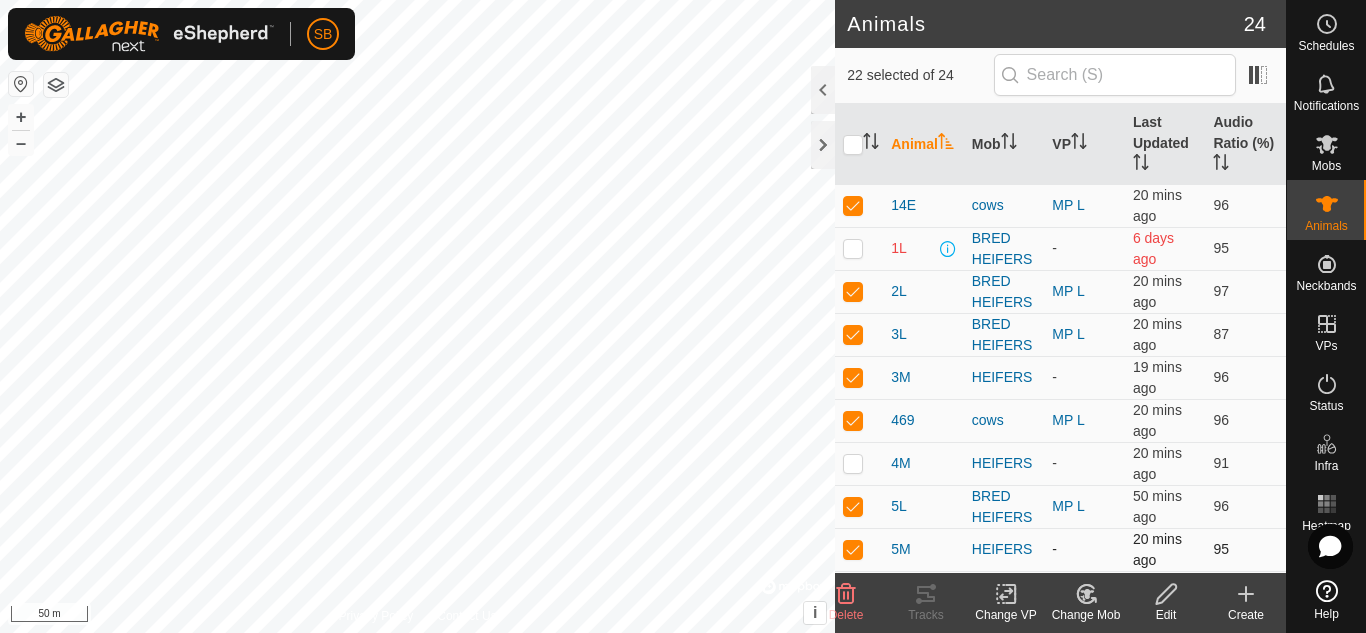 click at bounding box center [853, 549] 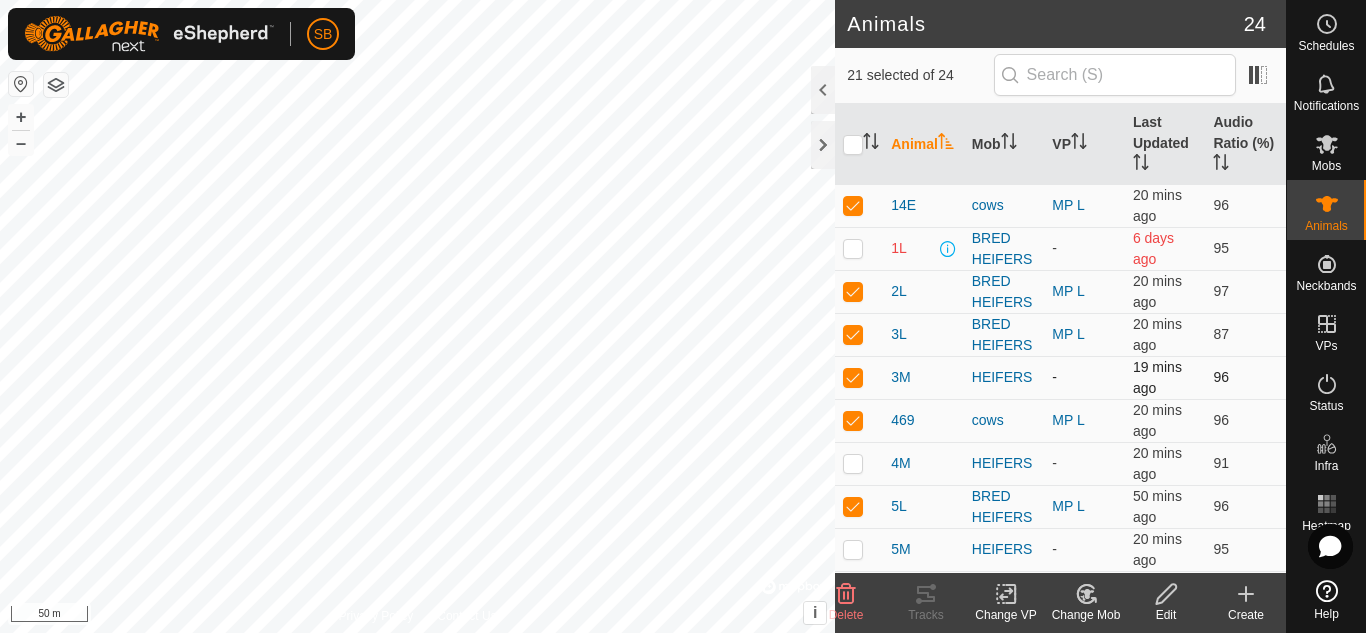 click at bounding box center (853, 377) 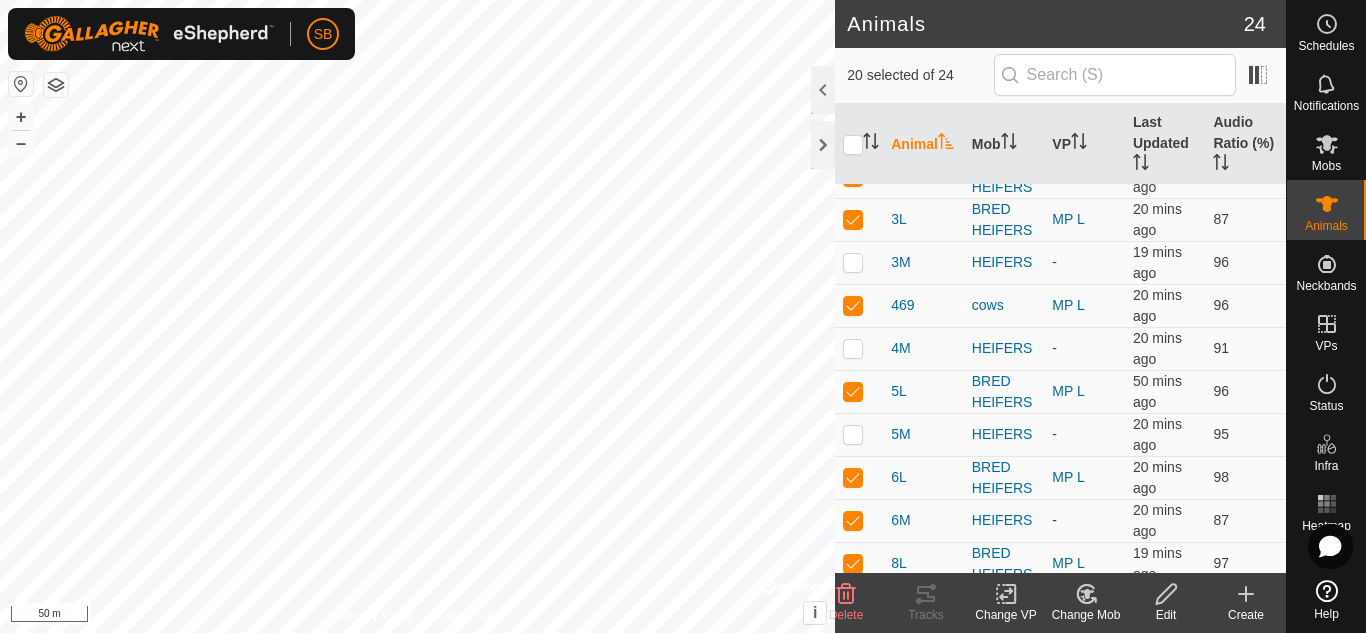 scroll, scrollTop: 123, scrollLeft: 0, axis: vertical 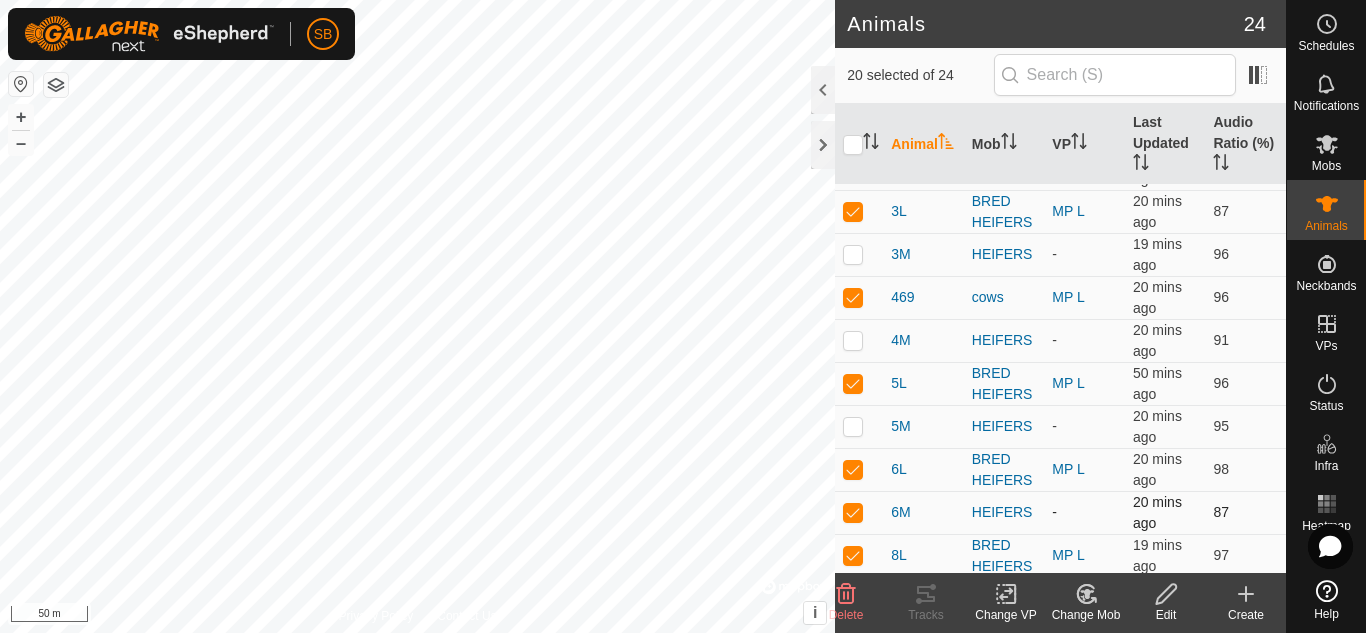 click at bounding box center [853, 512] 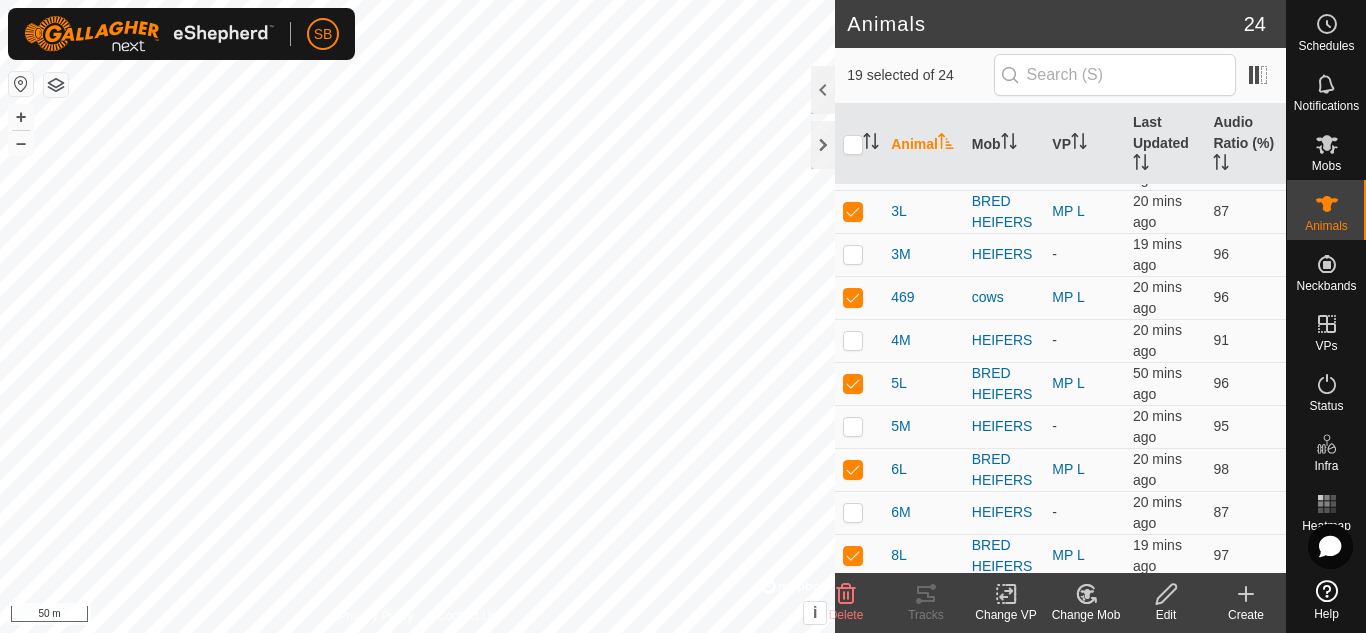 click 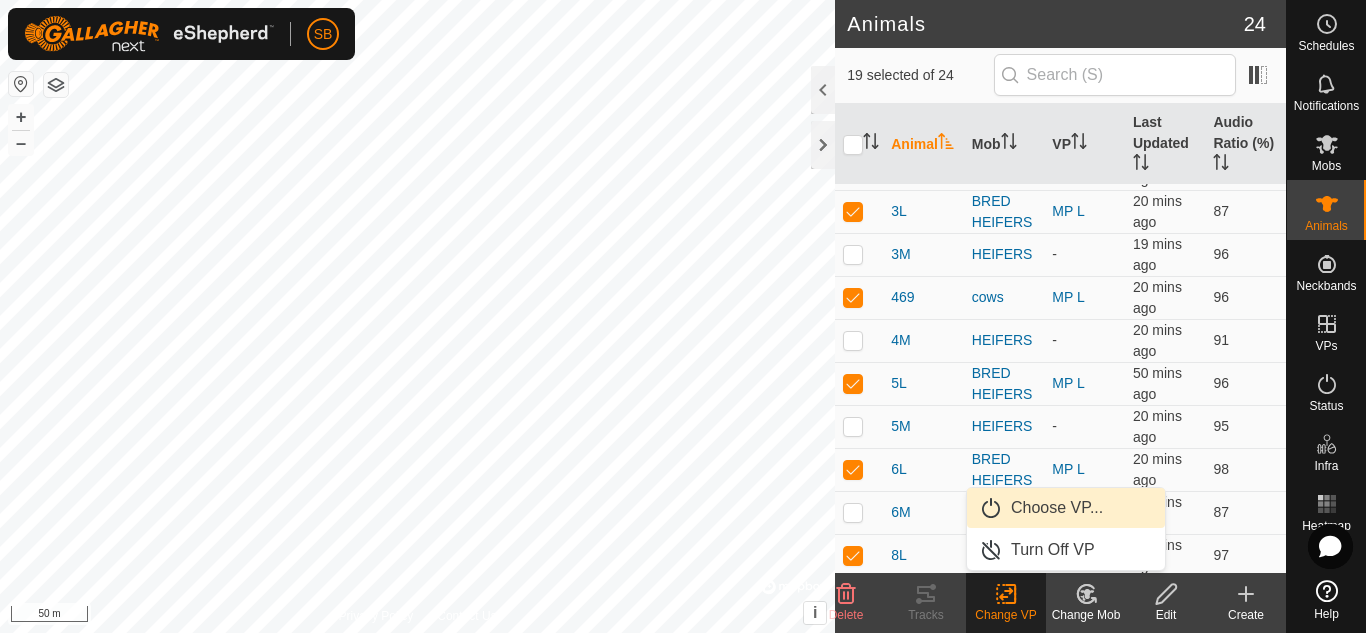 click on "Choose VP..." at bounding box center (1066, 508) 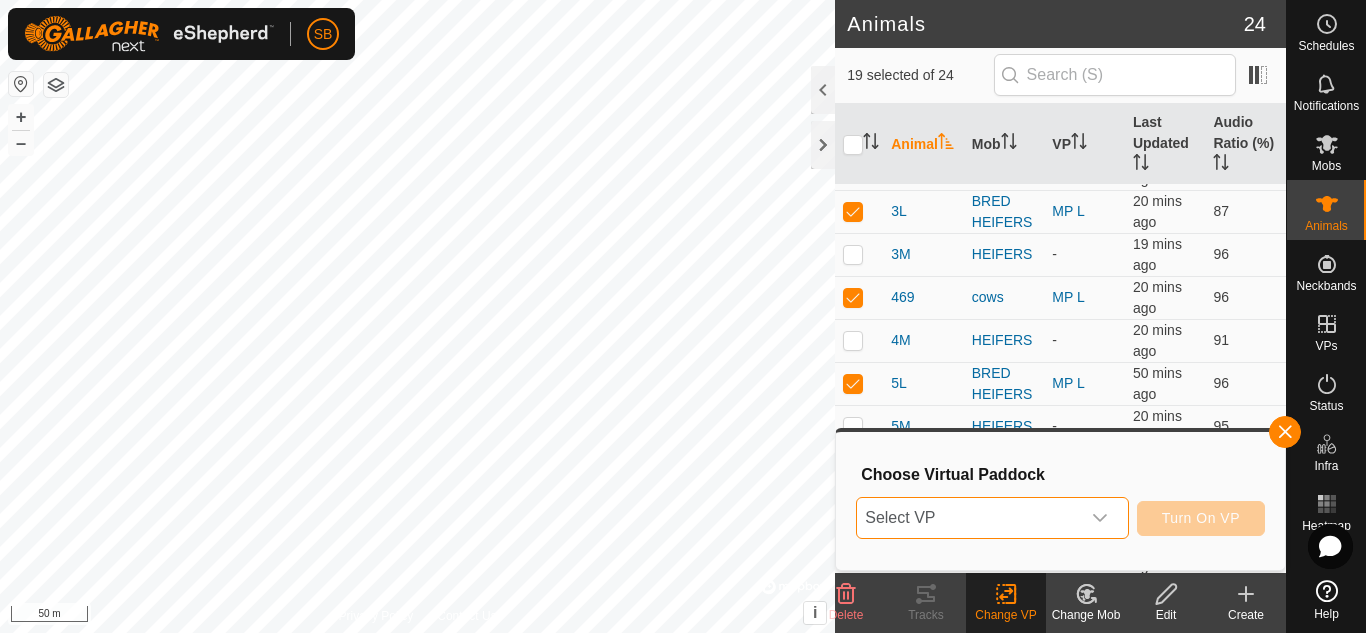 drag, startPoint x: 1037, startPoint y: 509, endPoint x: 1052, endPoint y: 476, distance: 36.249138 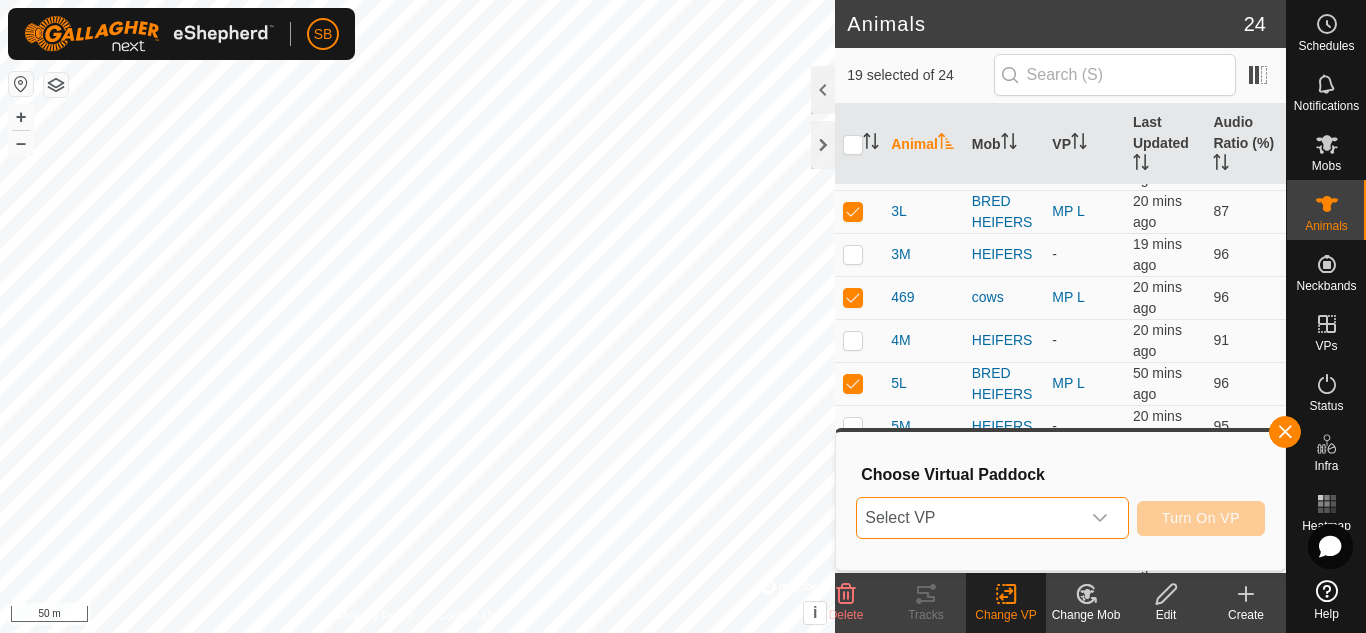 click at bounding box center [1100, 518] 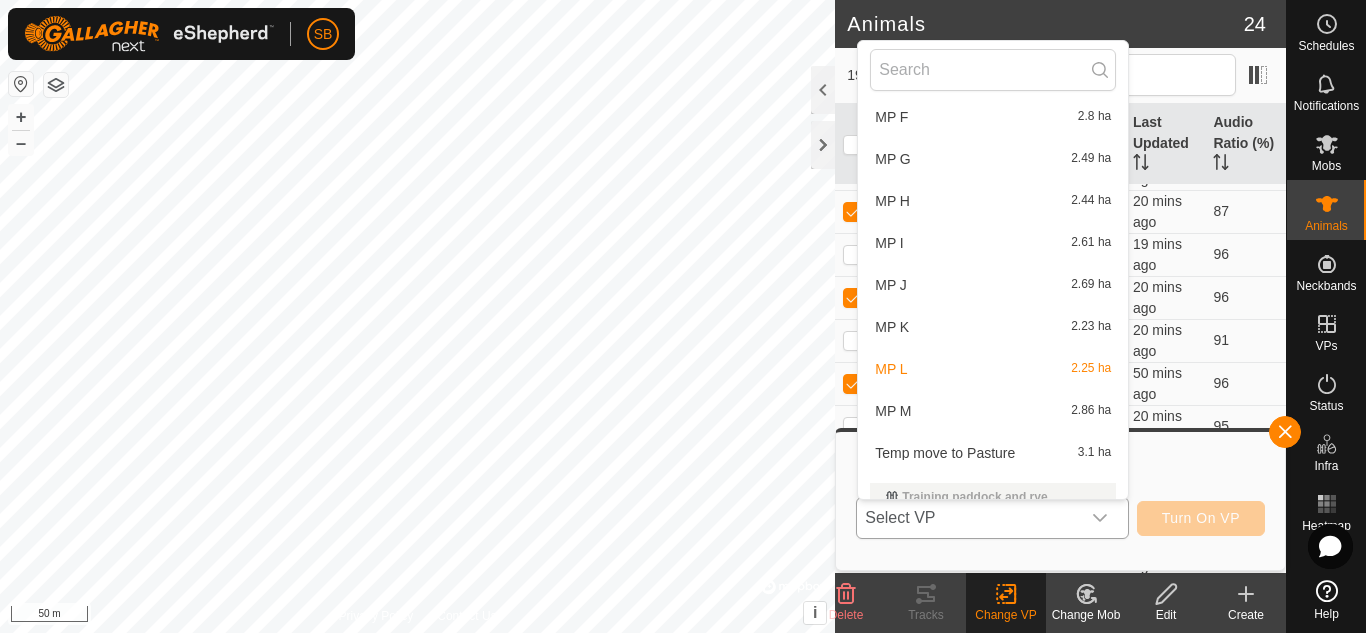 scroll, scrollTop: 305, scrollLeft: 0, axis: vertical 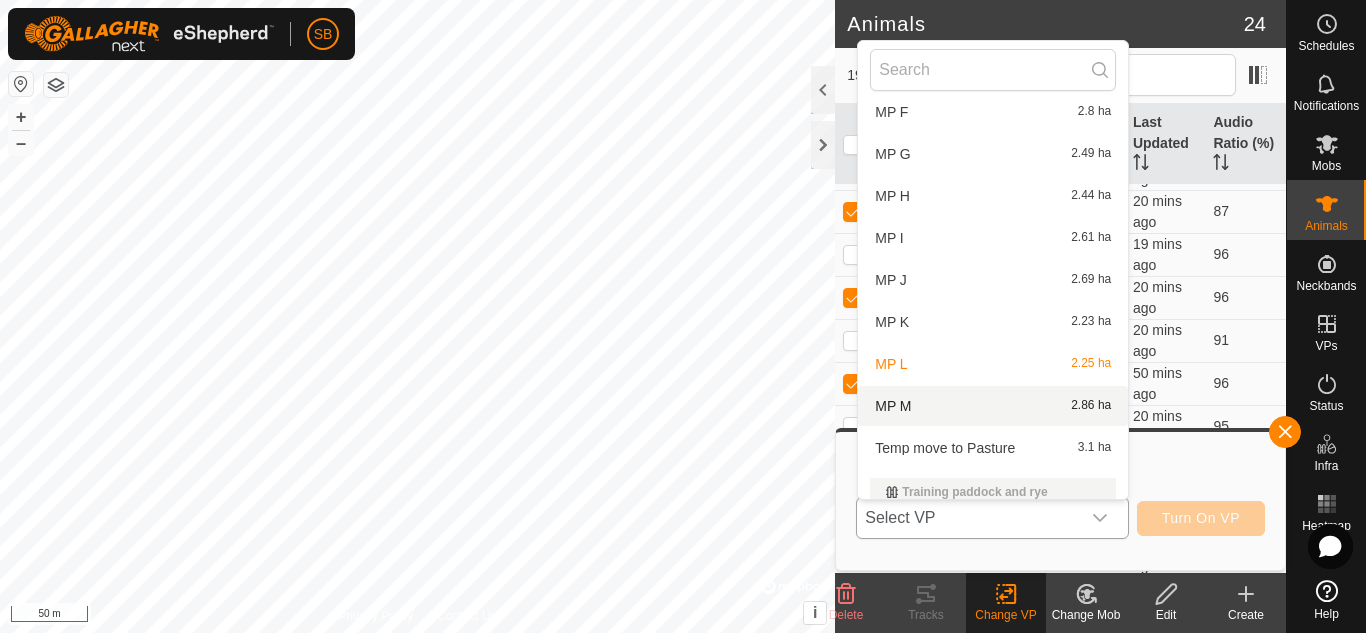 click on "MP M  2.86 ha" at bounding box center (993, 406) 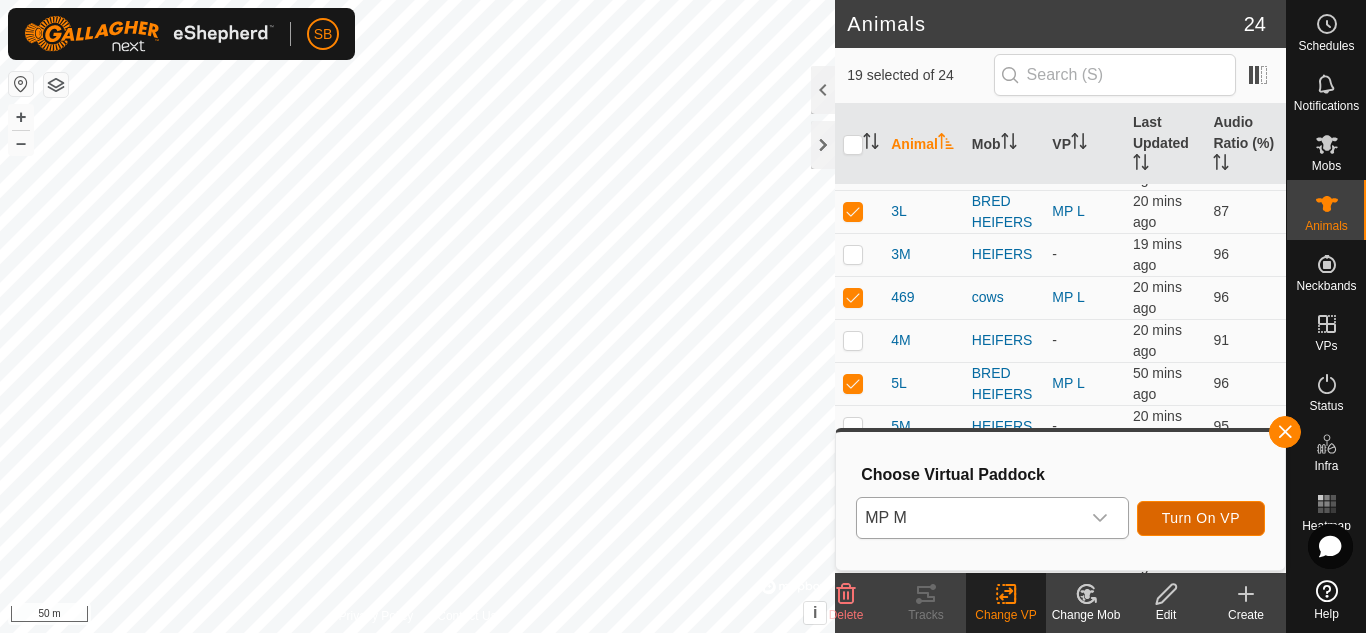 click on "Turn On VP" at bounding box center (1201, 518) 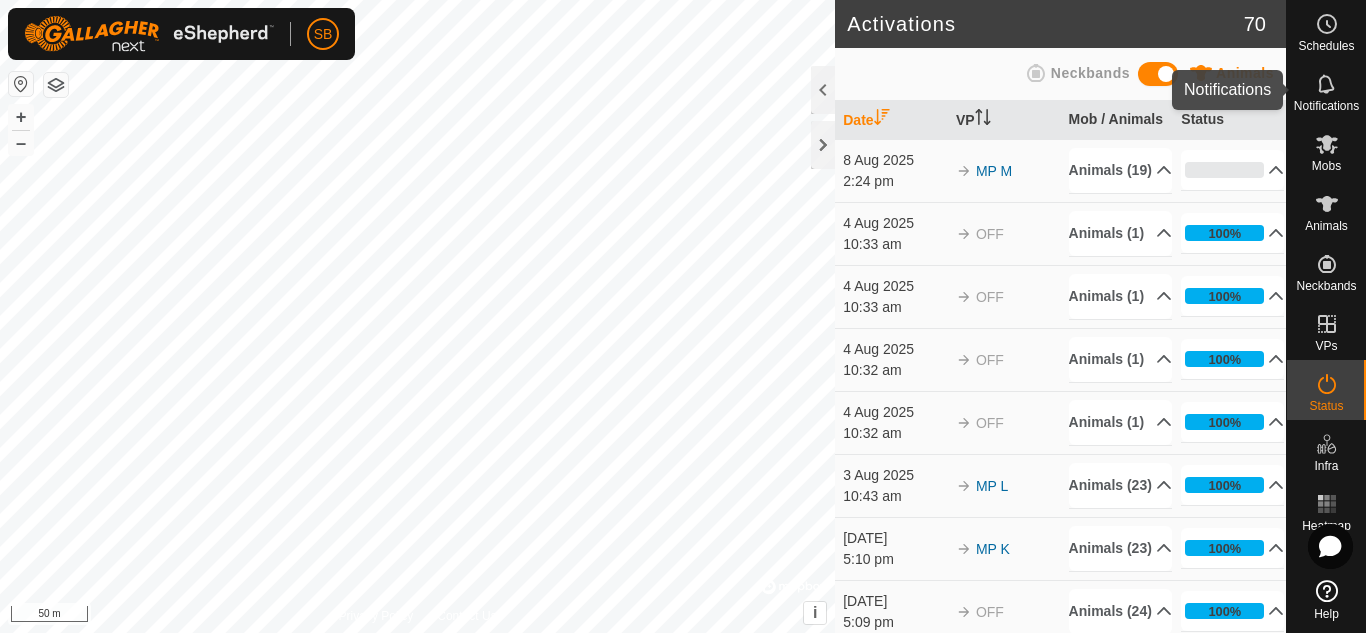 click 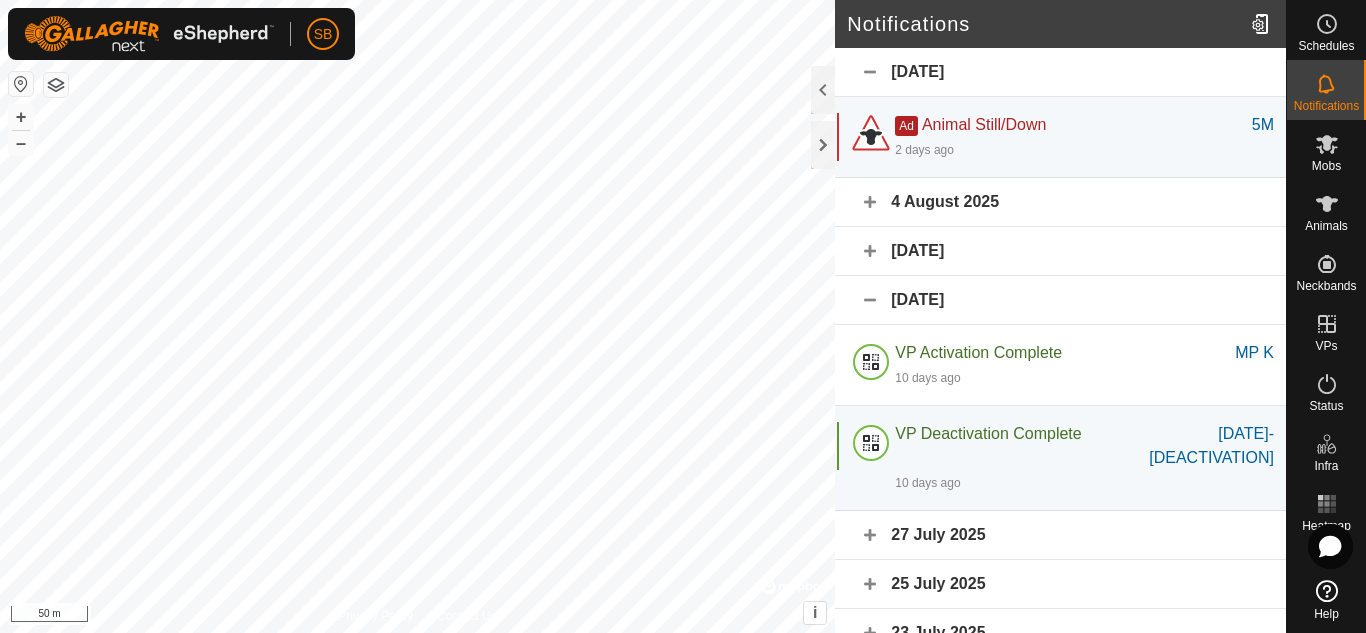 click on "4 August 2025" 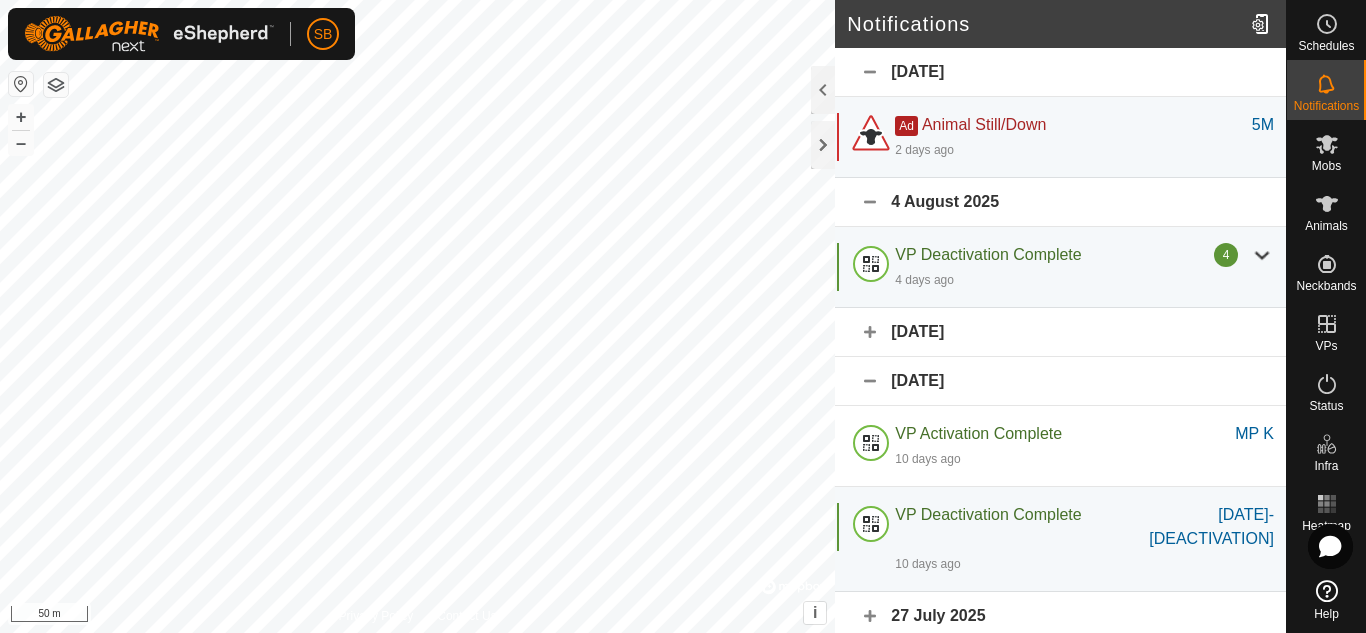 click on "[DAY] [MONTH] [YEAR]" 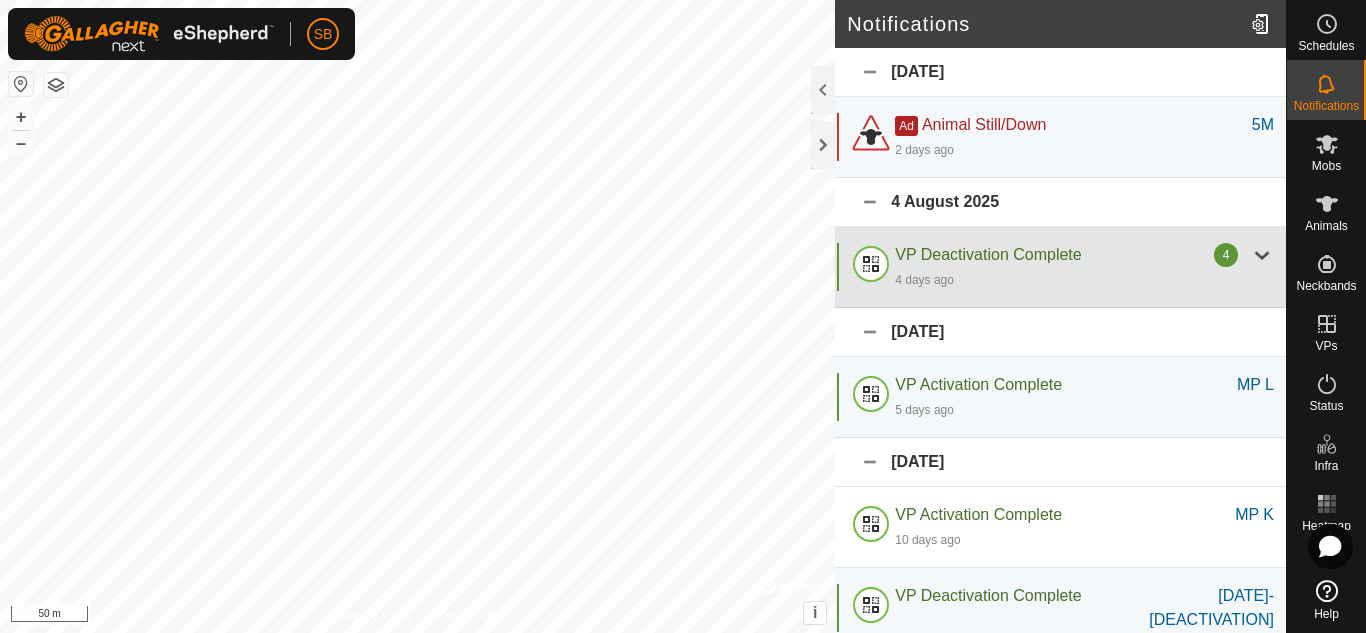 click 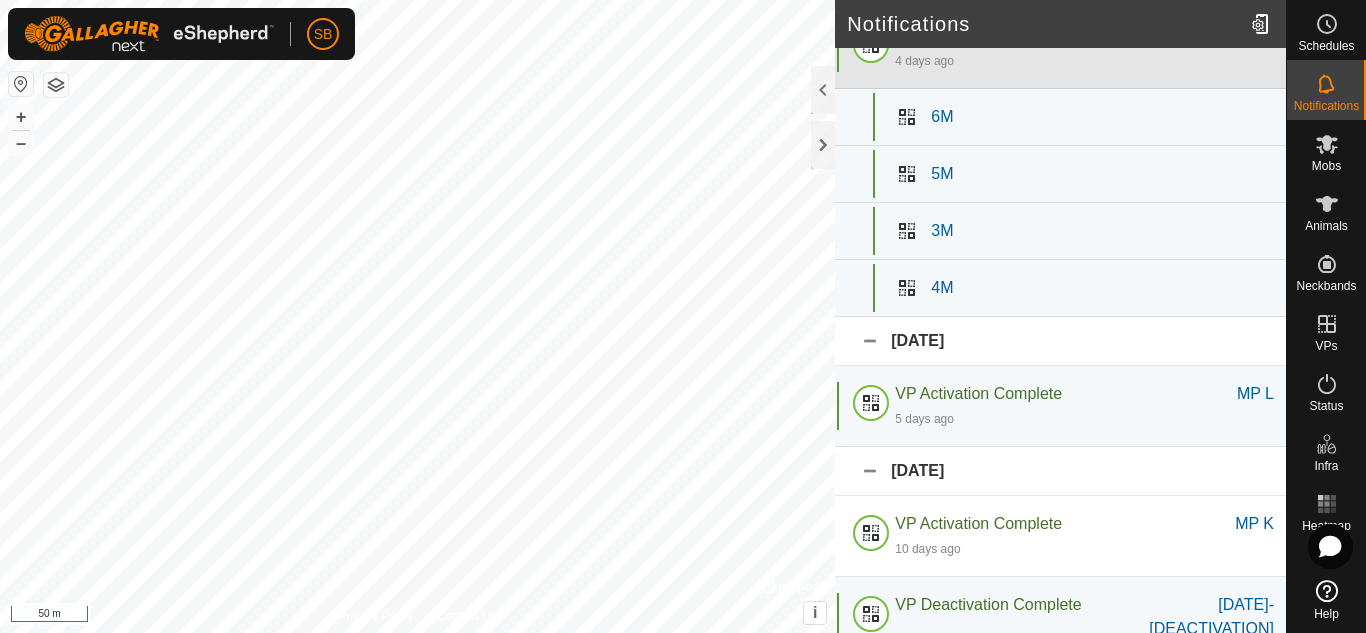 scroll, scrollTop: 221, scrollLeft: 0, axis: vertical 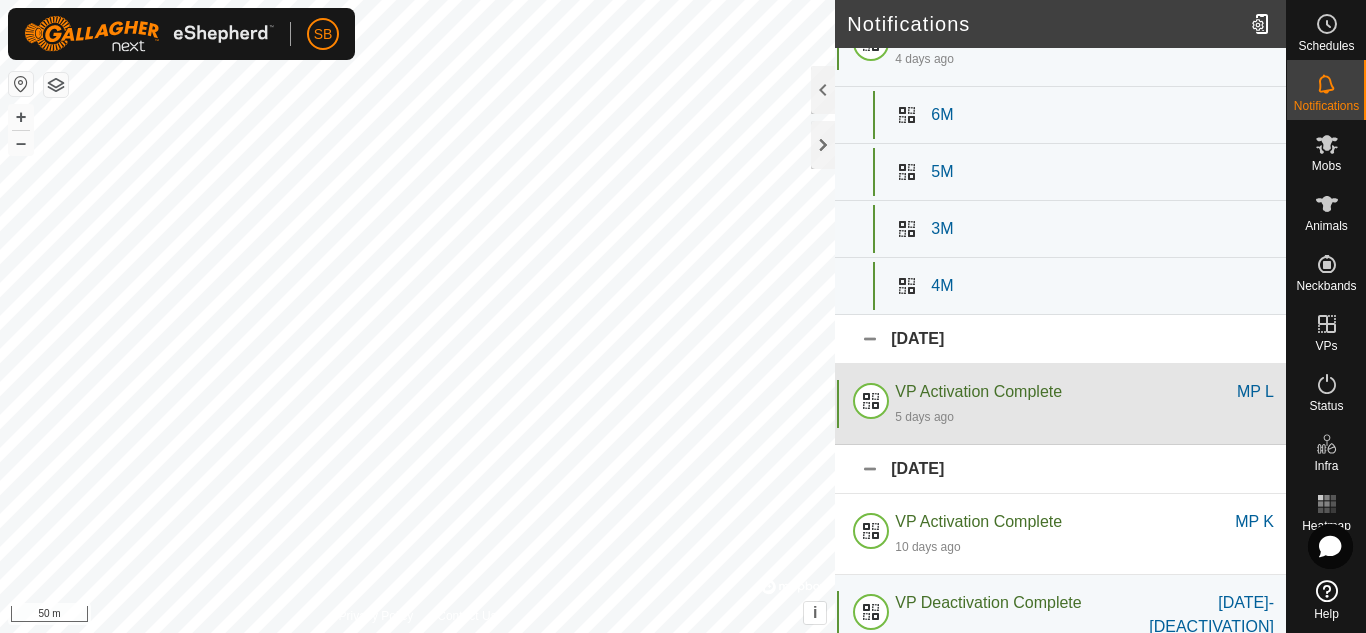 click on "VP Activation Complete" 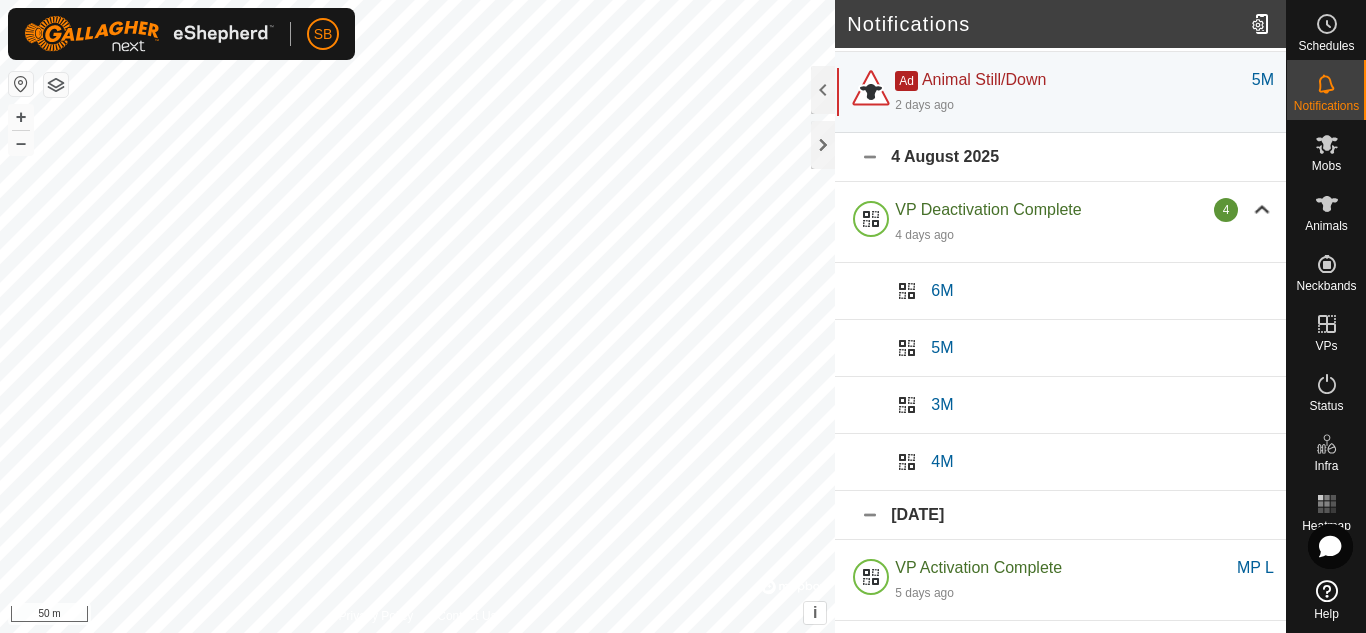 scroll, scrollTop: 0, scrollLeft: 0, axis: both 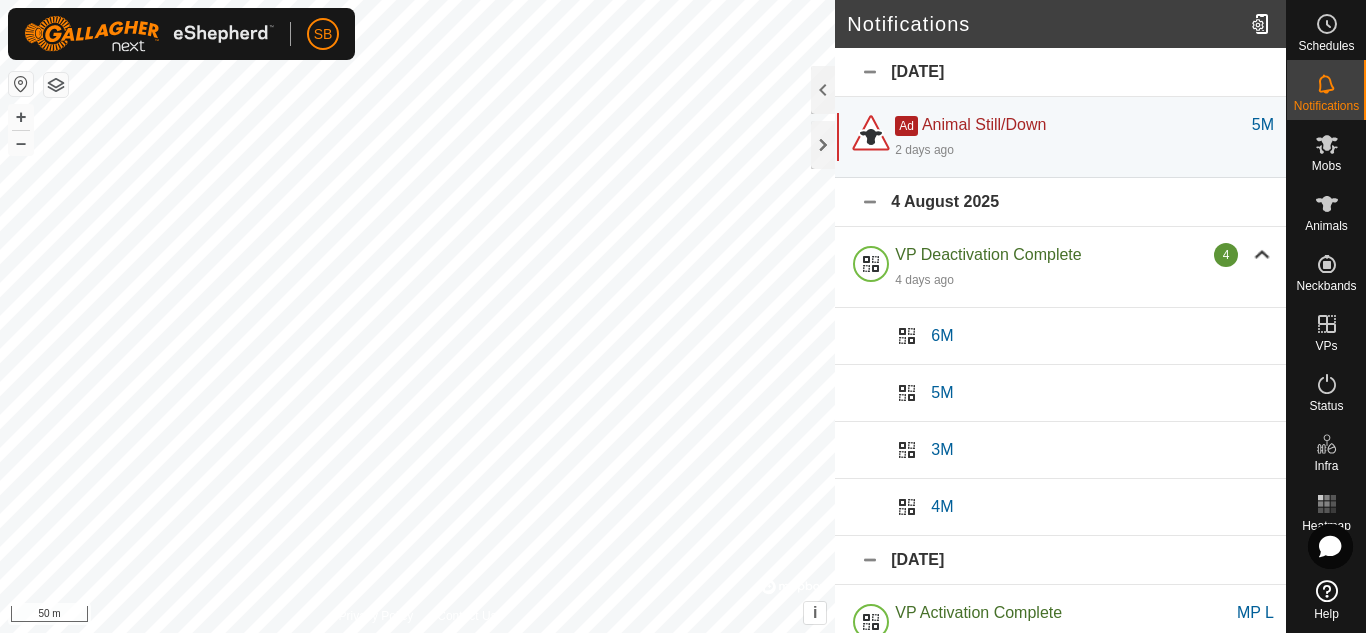 click on "[DAY] [MONTH] [YEAR]" 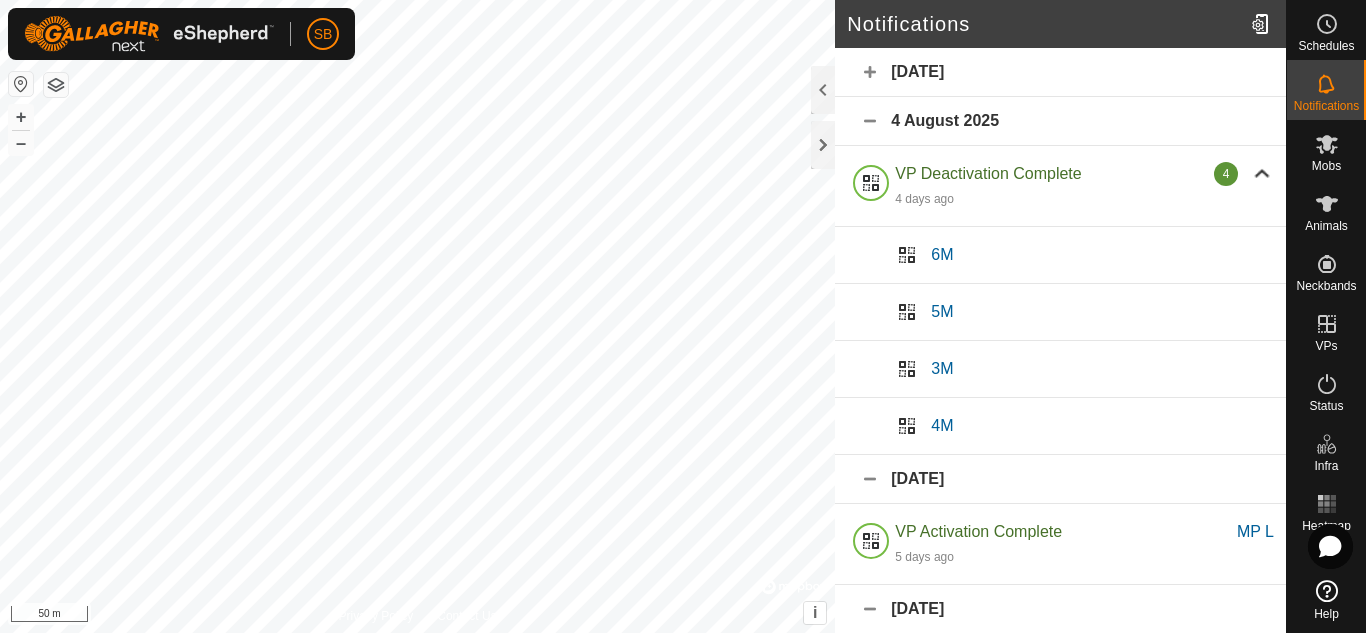 click on "[DAY] [MONTH] [YEAR]" 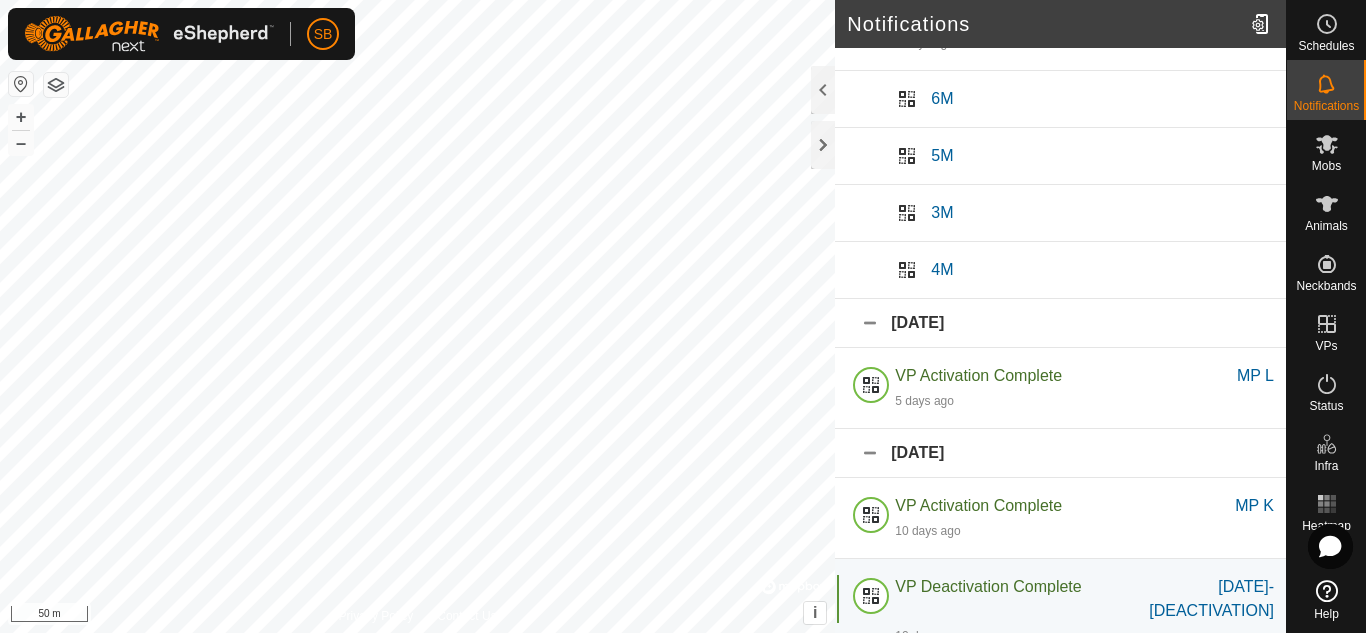 scroll, scrollTop: 218, scrollLeft: 0, axis: vertical 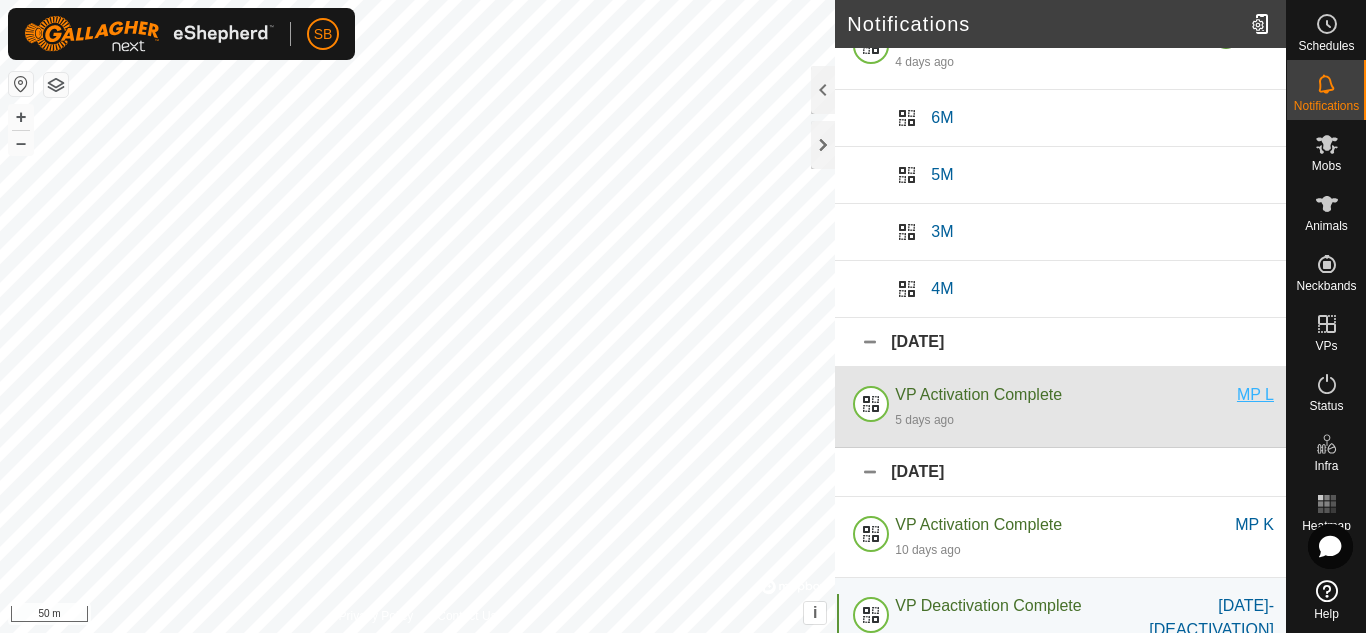 click on "MP L" 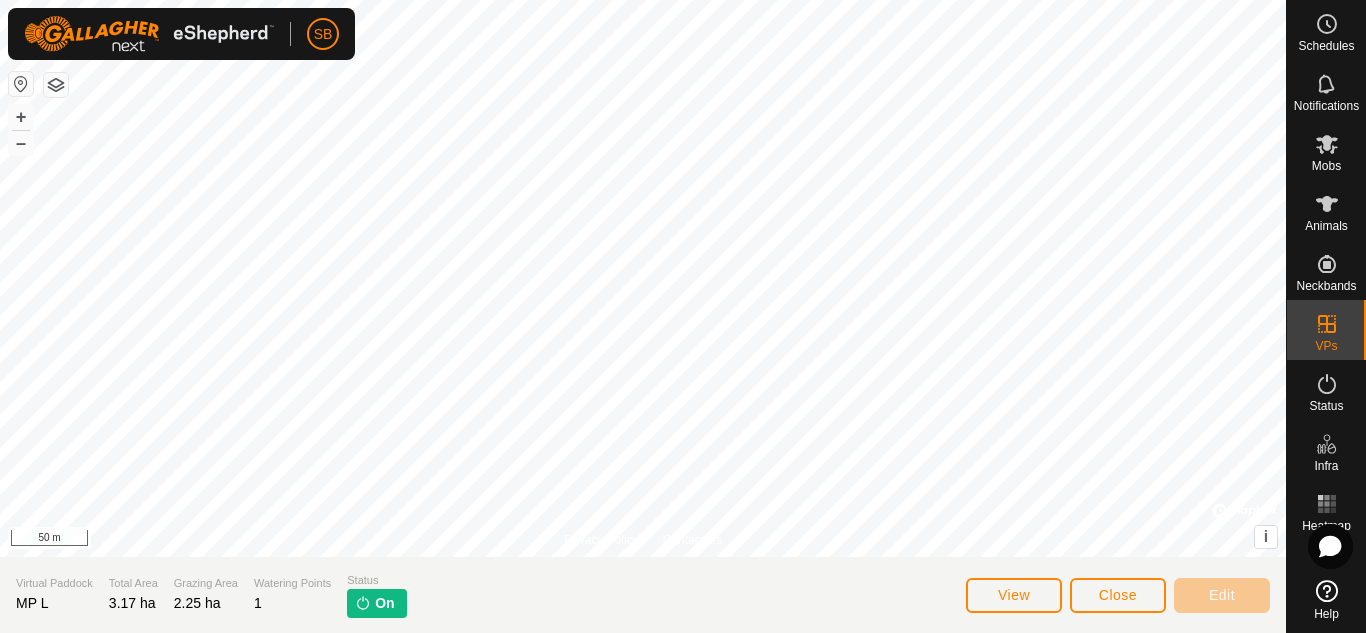 click on "Notifications" at bounding box center (1326, 106) 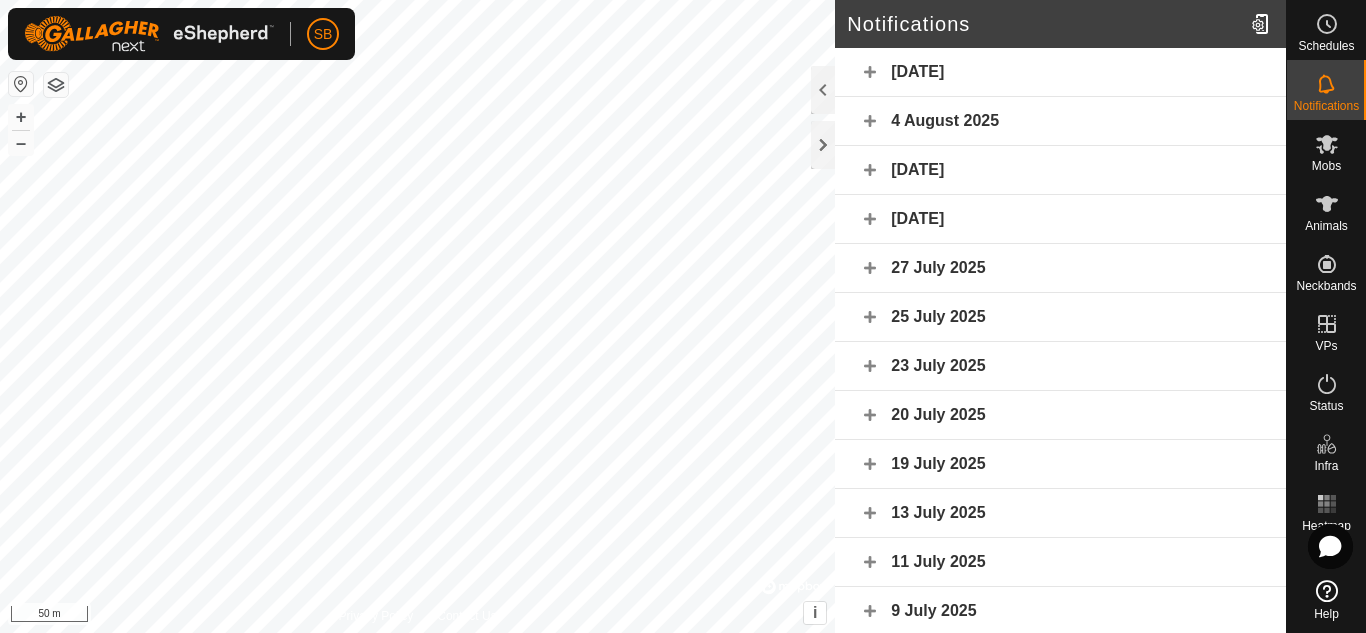 click on "4 August 2025" 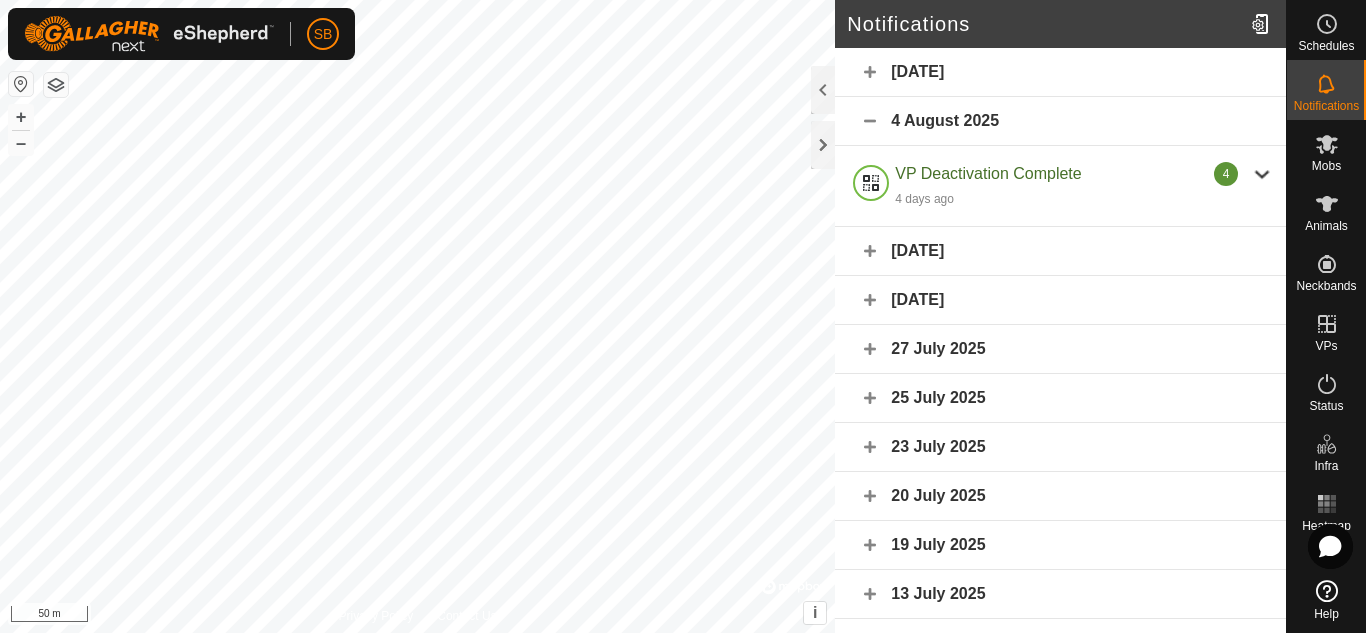 click on "[DAY] [MONTH] [YEAR]" 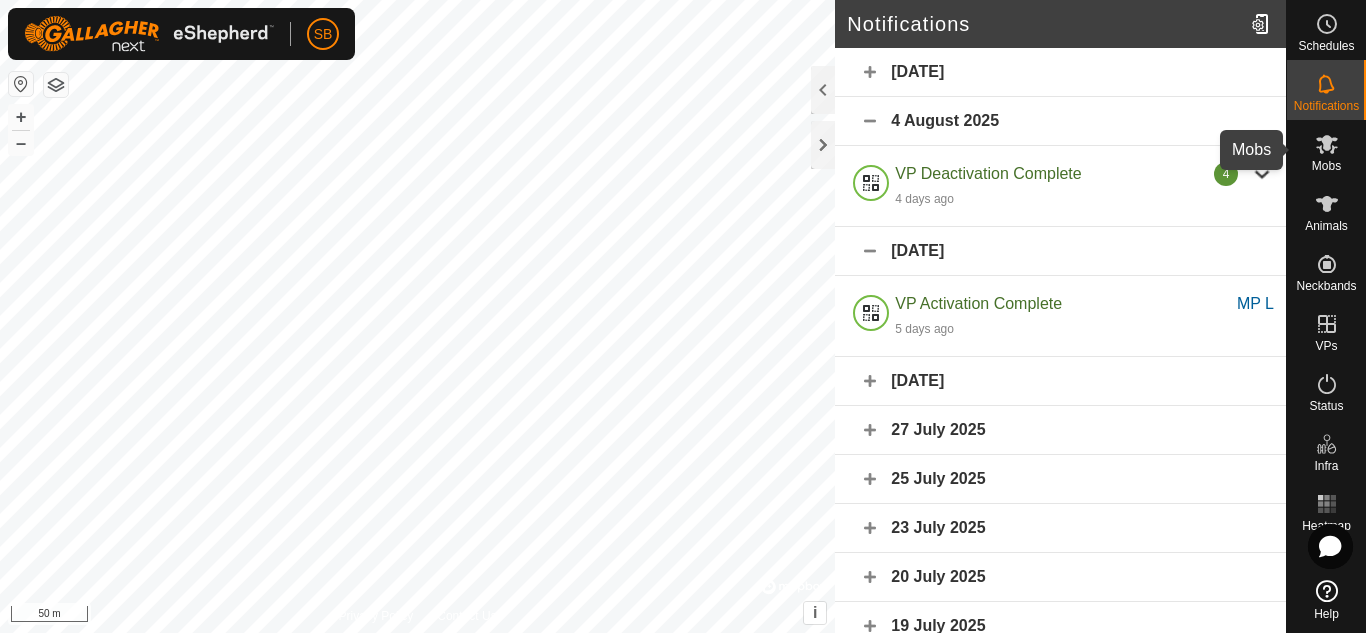 click on "Mobs" at bounding box center (1326, 150) 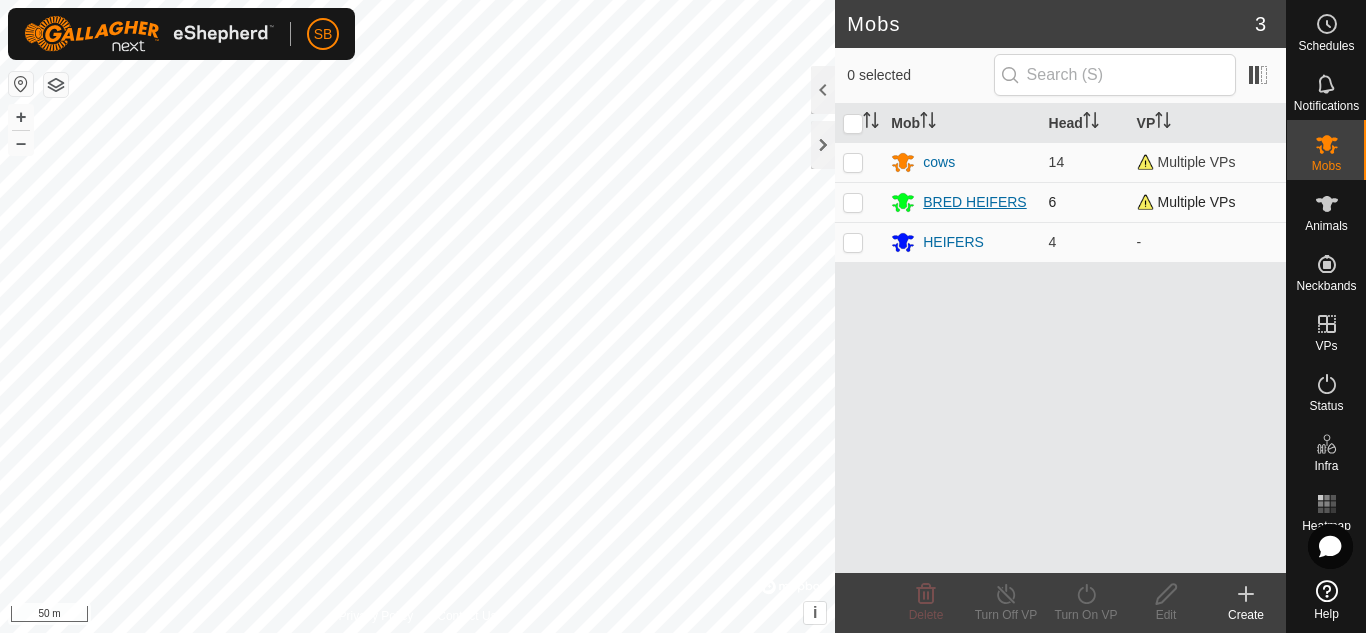 click on "BRED HEIFERS" at bounding box center [974, 202] 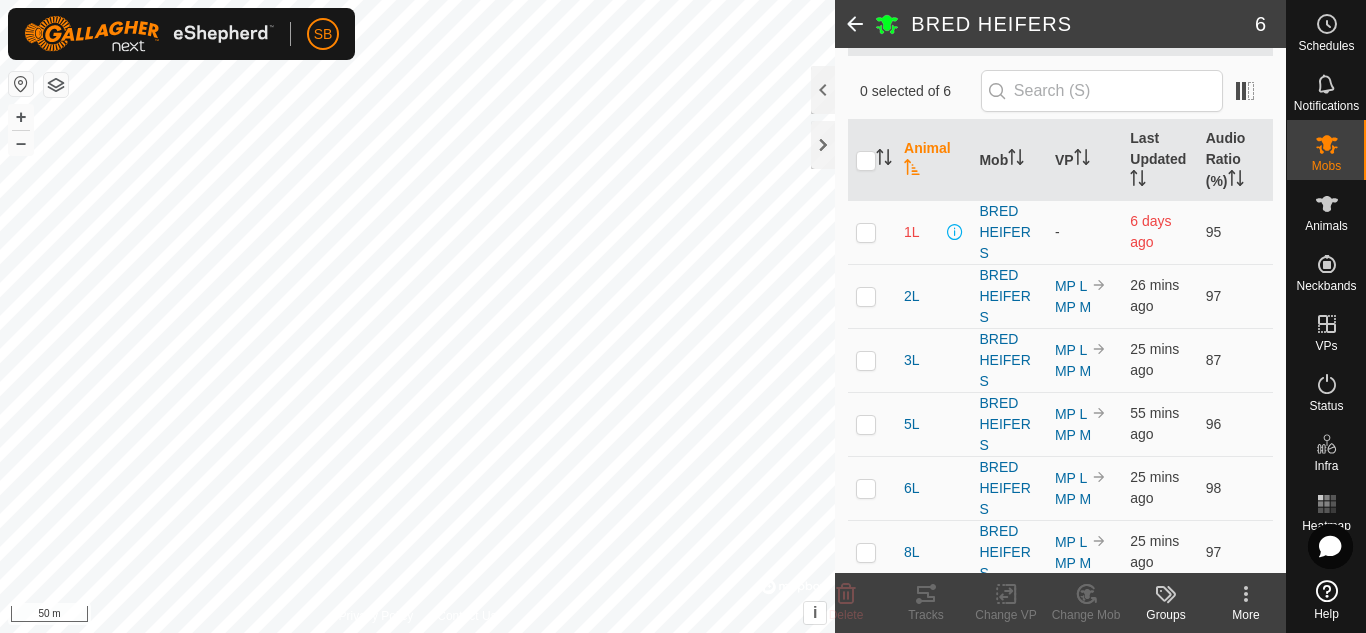 scroll, scrollTop: 154, scrollLeft: 0, axis: vertical 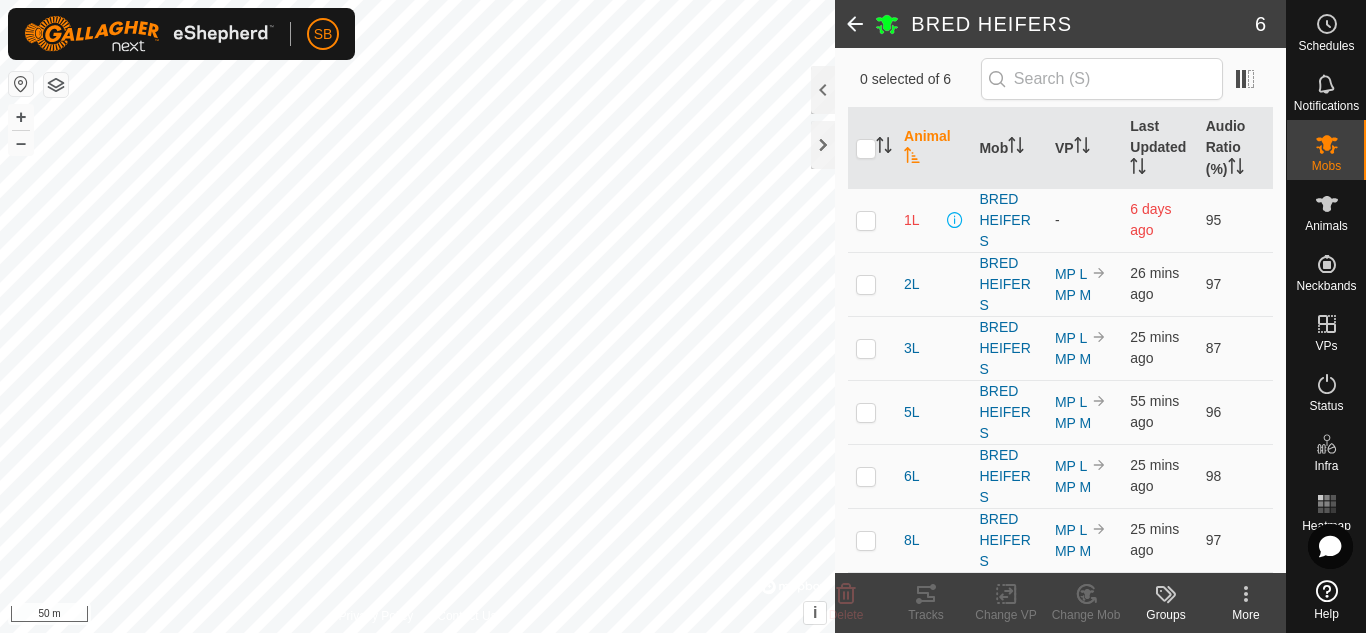 click on "Mobs" at bounding box center [1326, 166] 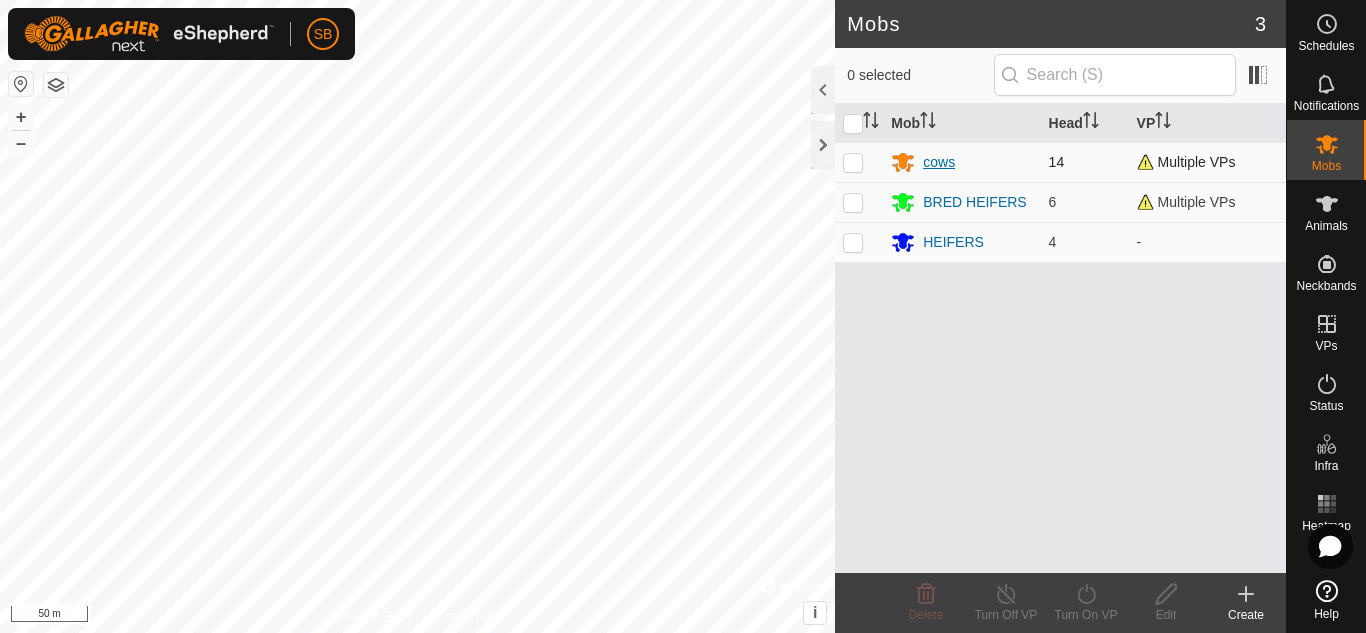 click on "cows" at bounding box center [961, 162] 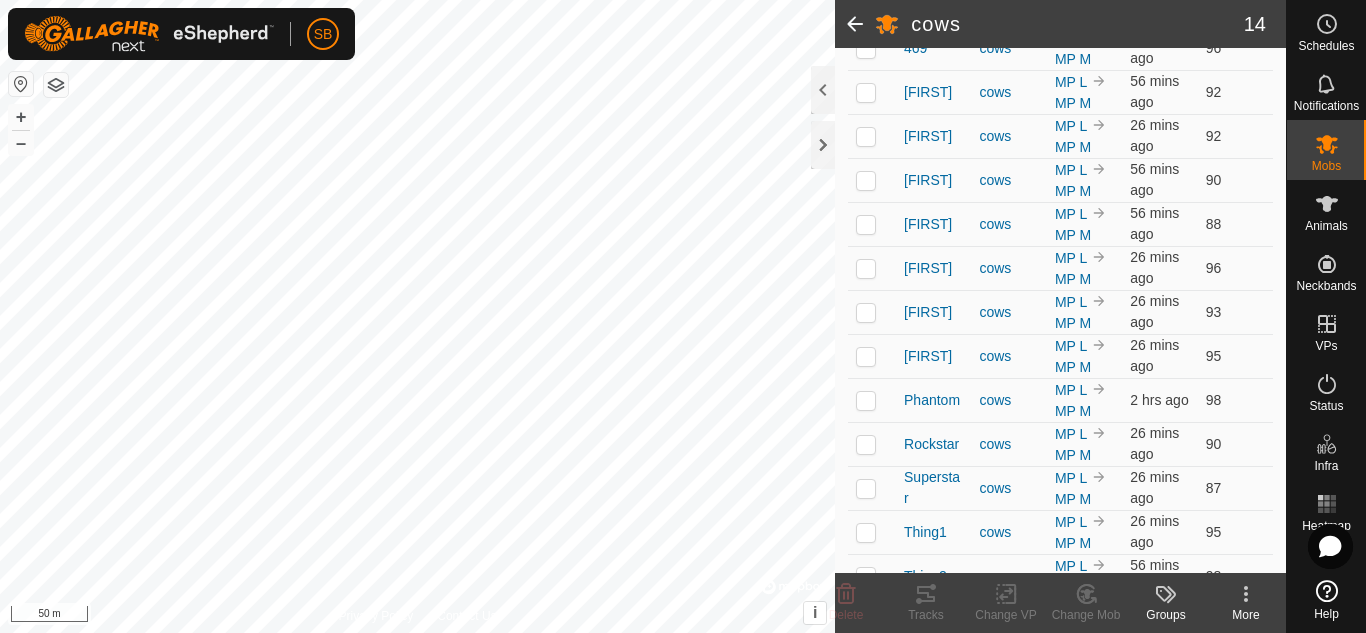 scroll, scrollTop: 386, scrollLeft: 0, axis: vertical 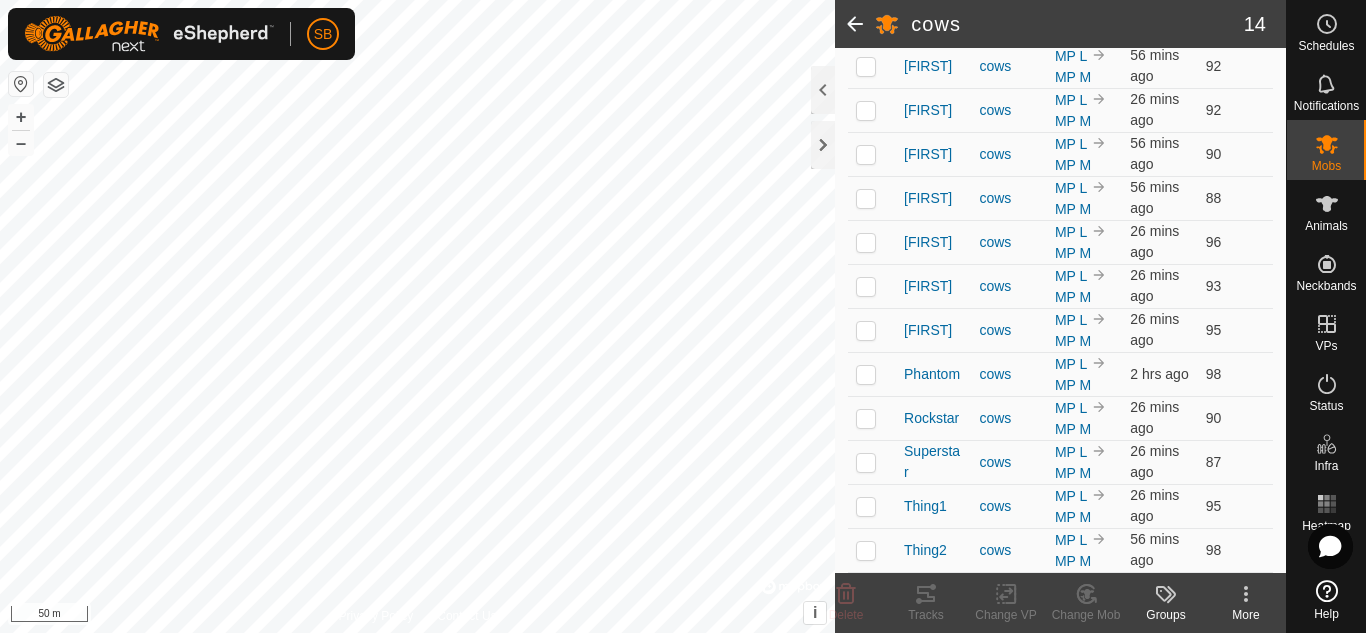 click on "Mobs" at bounding box center (1326, 166) 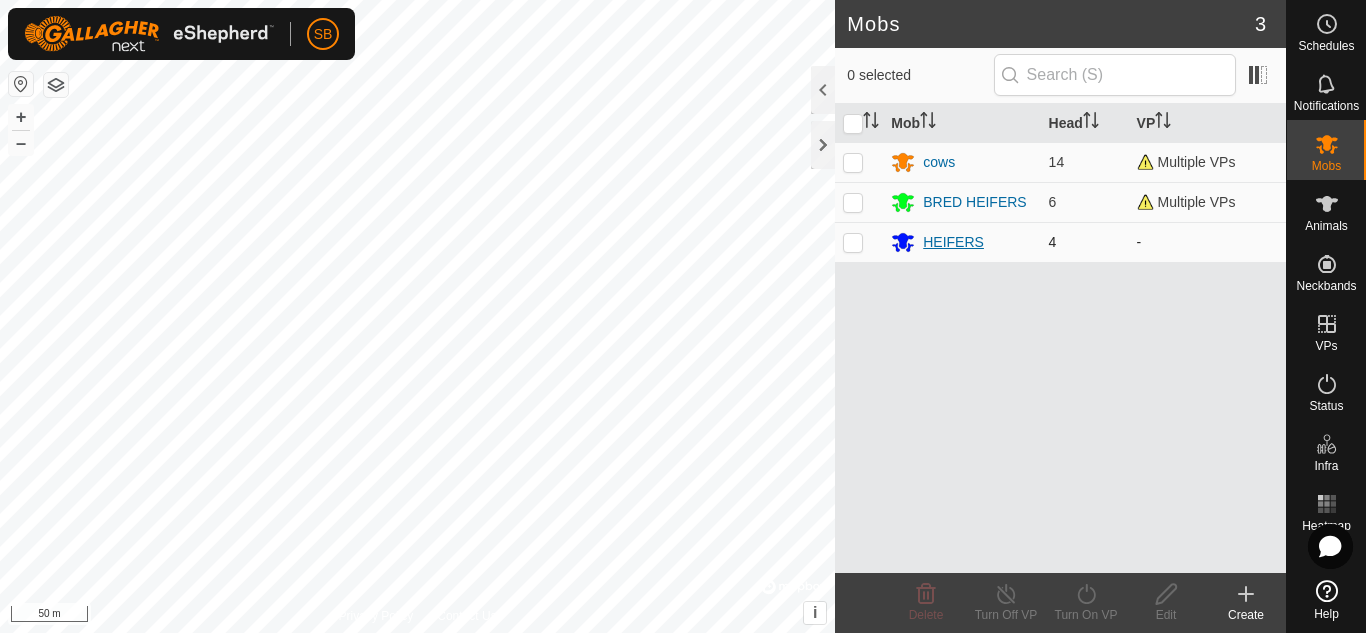 click on "HEIFERS" at bounding box center (961, 242) 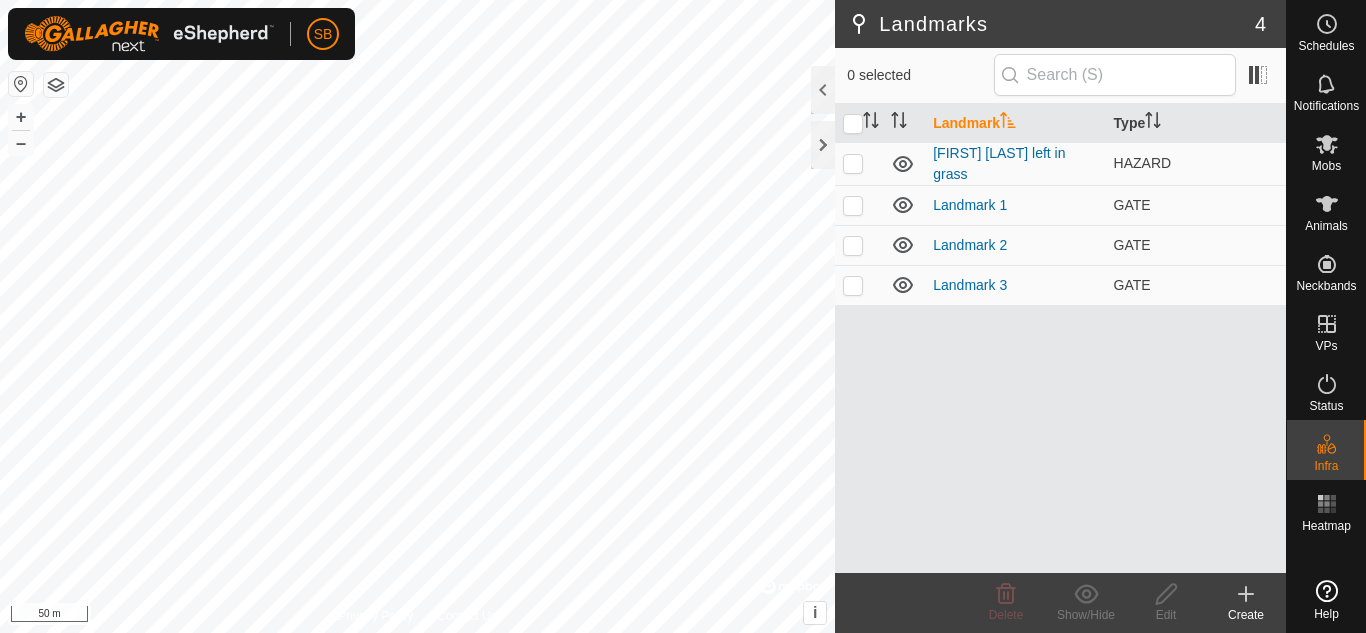 scroll, scrollTop: 0, scrollLeft: 0, axis: both 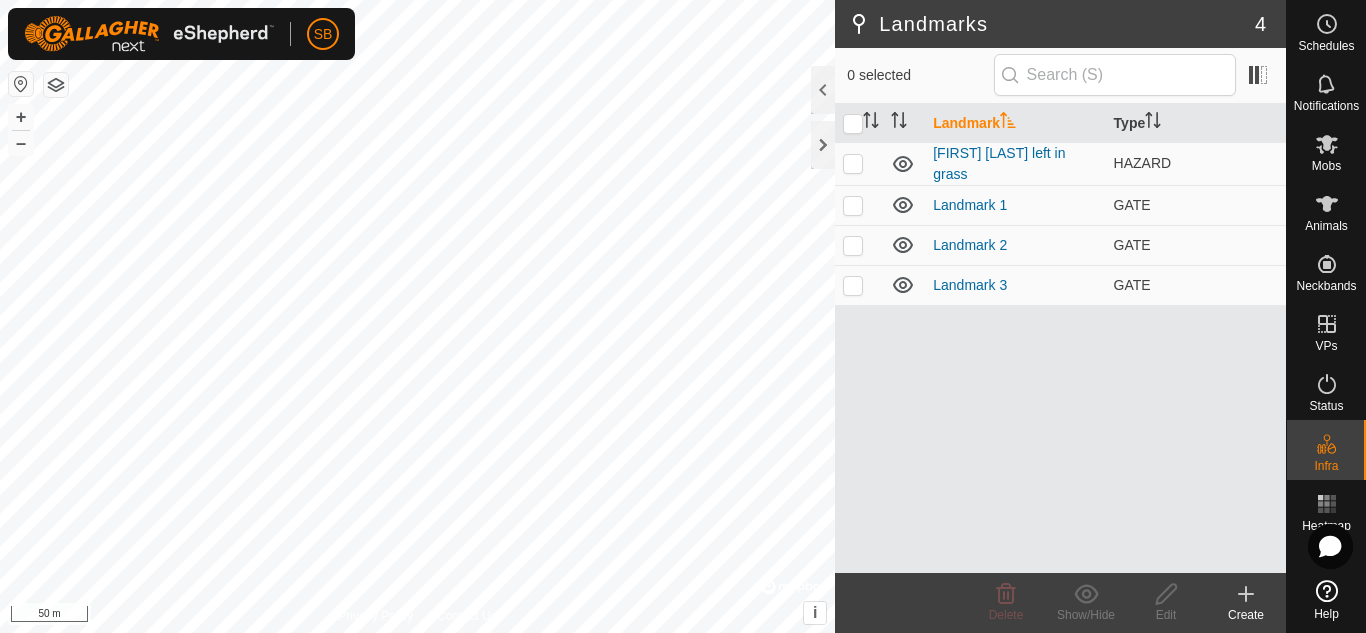 click at bounding box center [1327, 504] 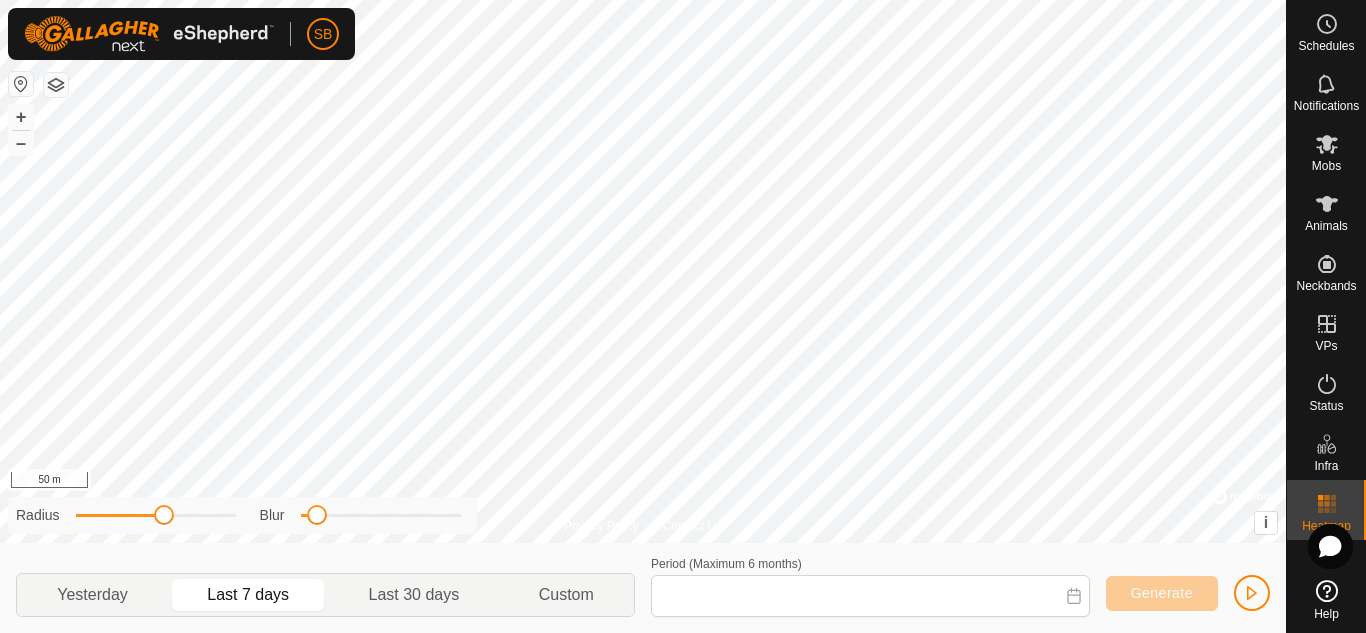 type on "[DAY] [MONTH], [YEAR] - [DAY] [MONTH], [YEAR]" 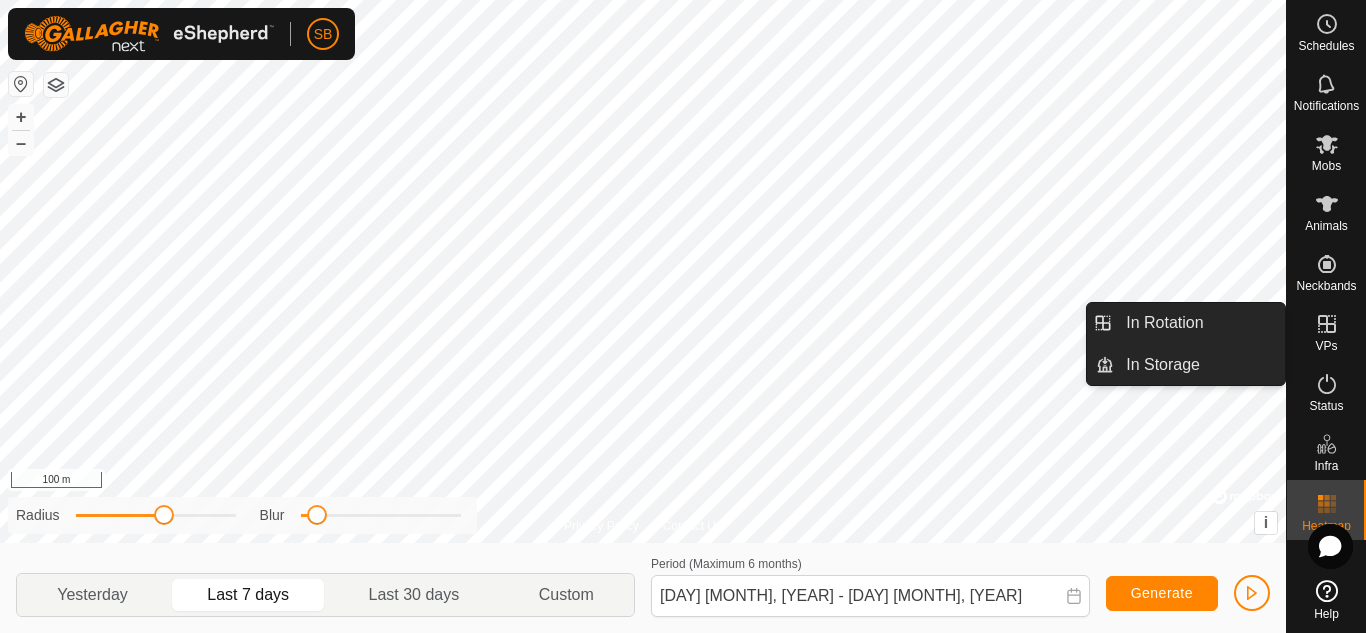 click on "VPs" at bounding box center [1326, 346] 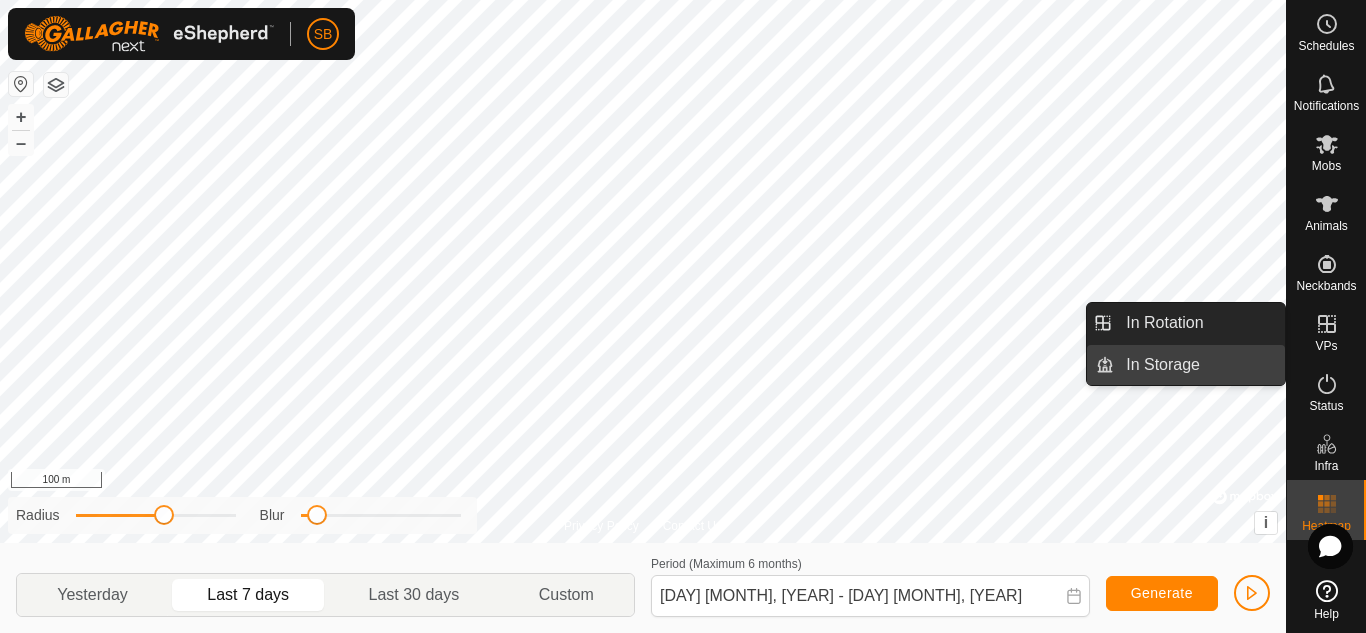 click on "In Storage" at bounding box center (1199, 365) 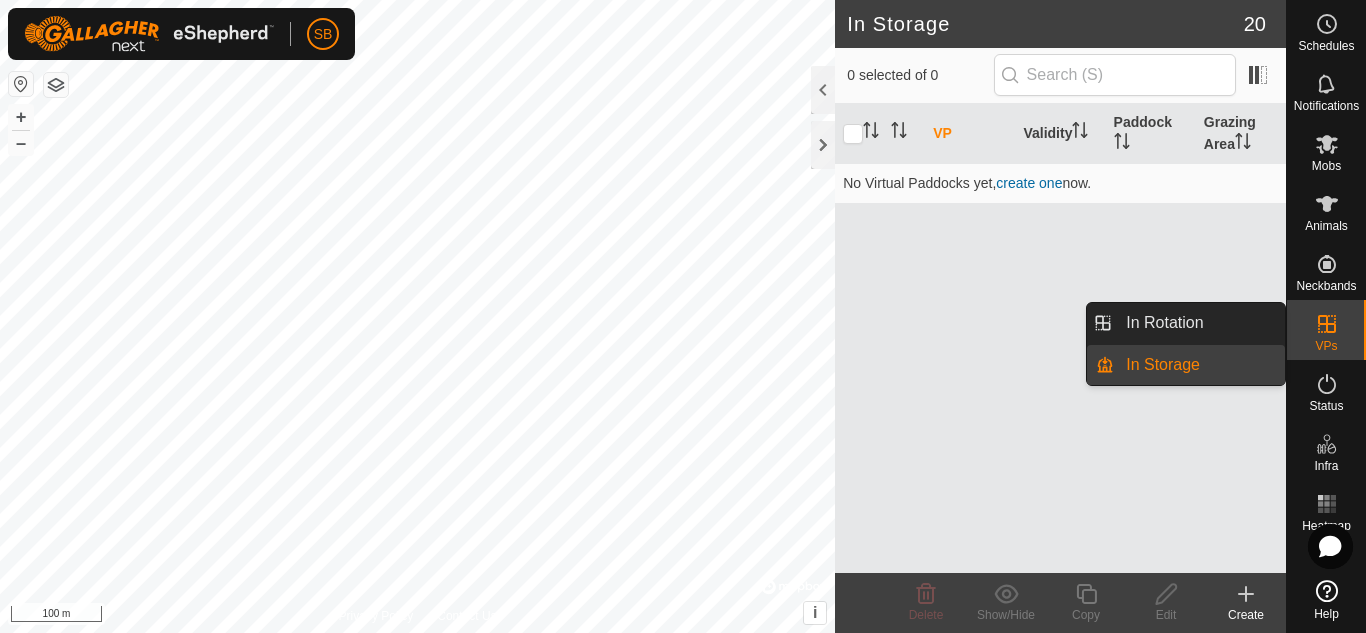 click on "VPs" at bounding box center [1326, 346] 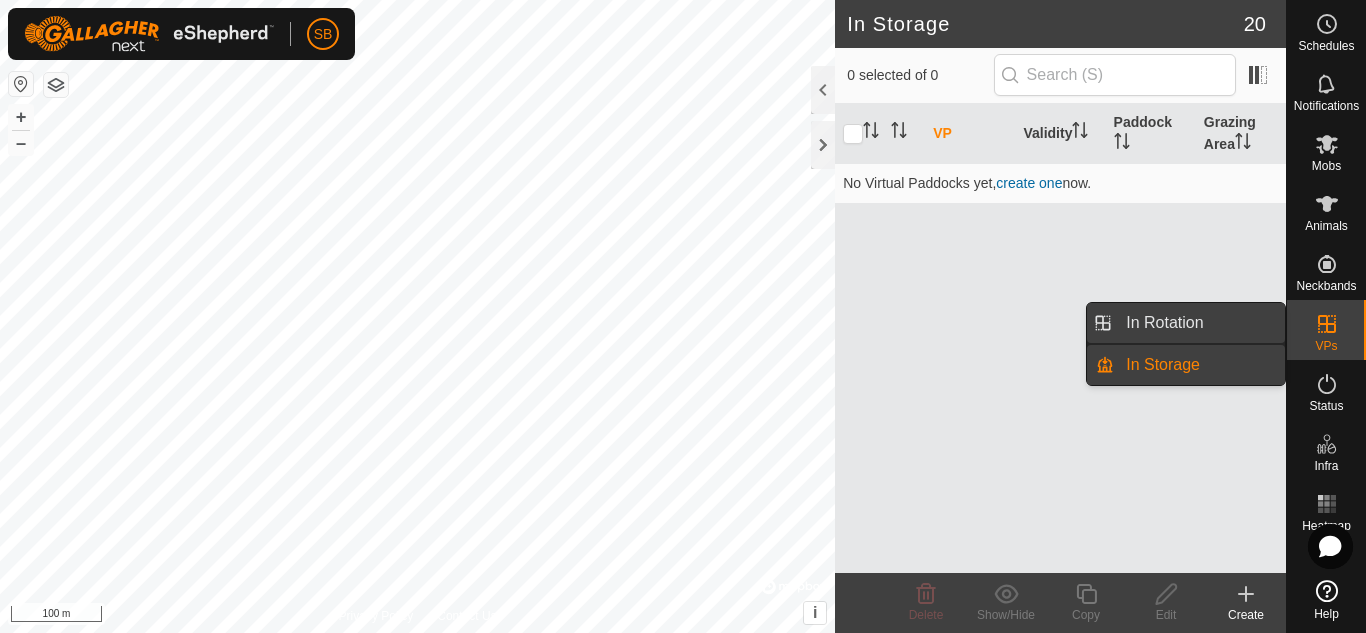 click on "In Rotation" at bounding box center [1199, 323] 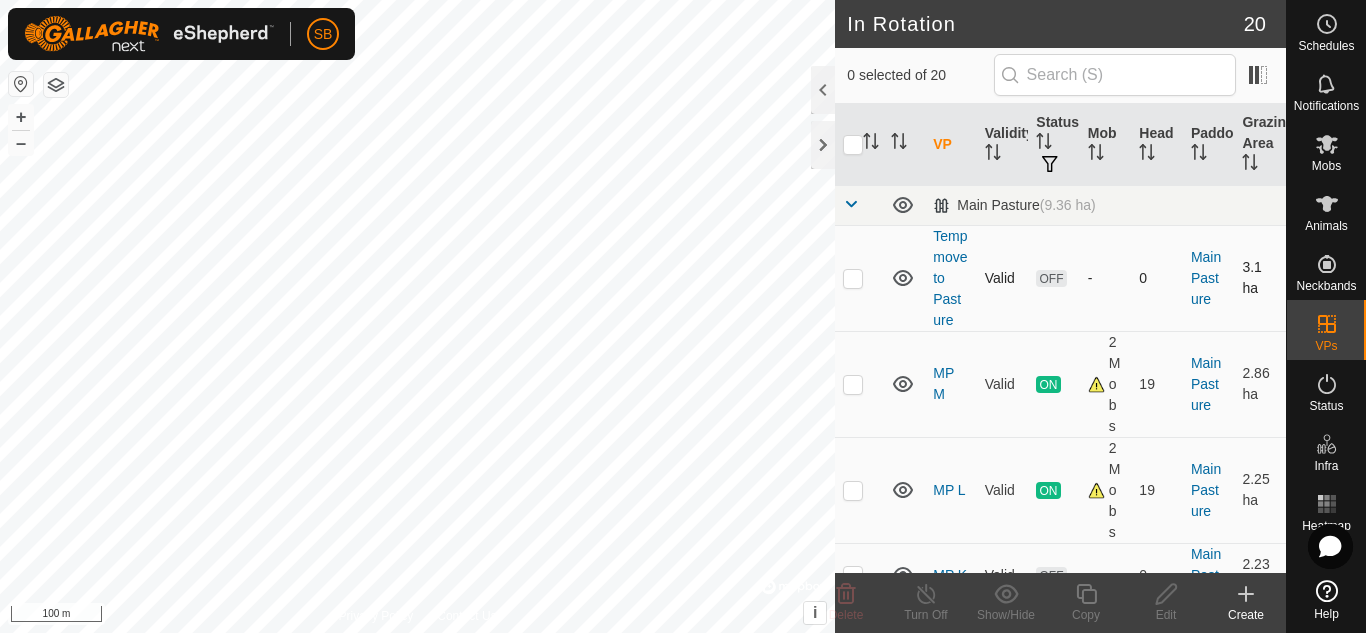 checkbox on "true" 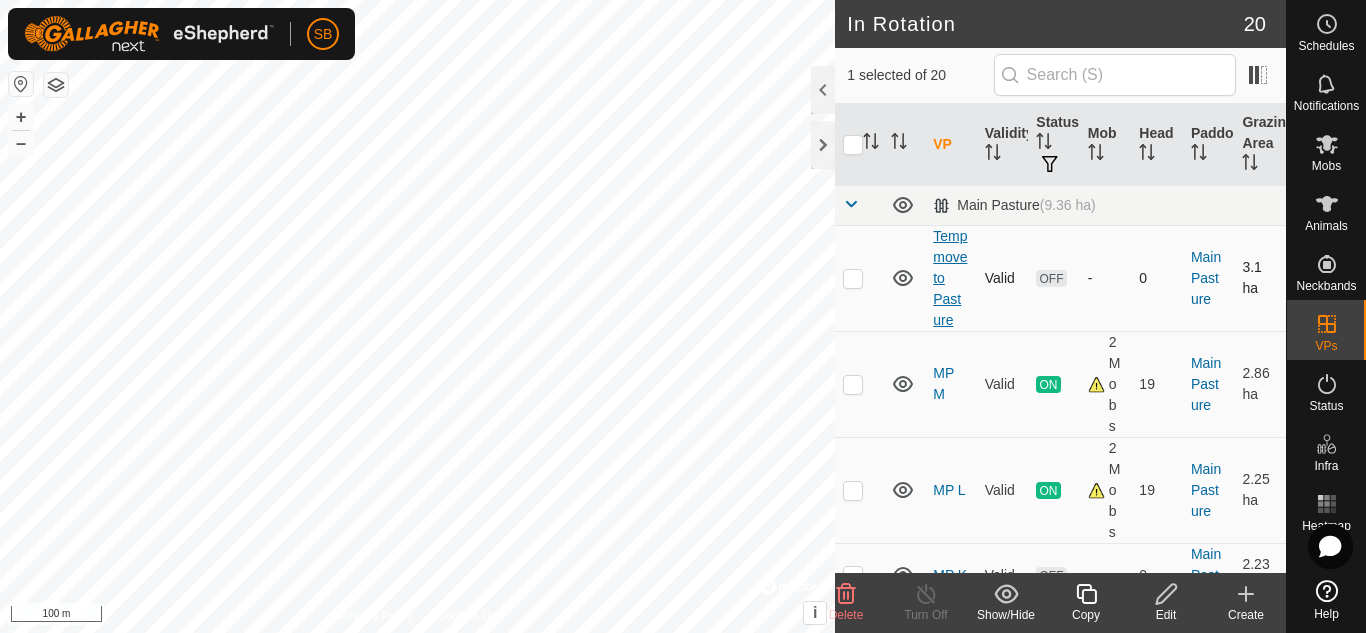 click on "Temp move to Pasture" at bounding box center [950, 278] 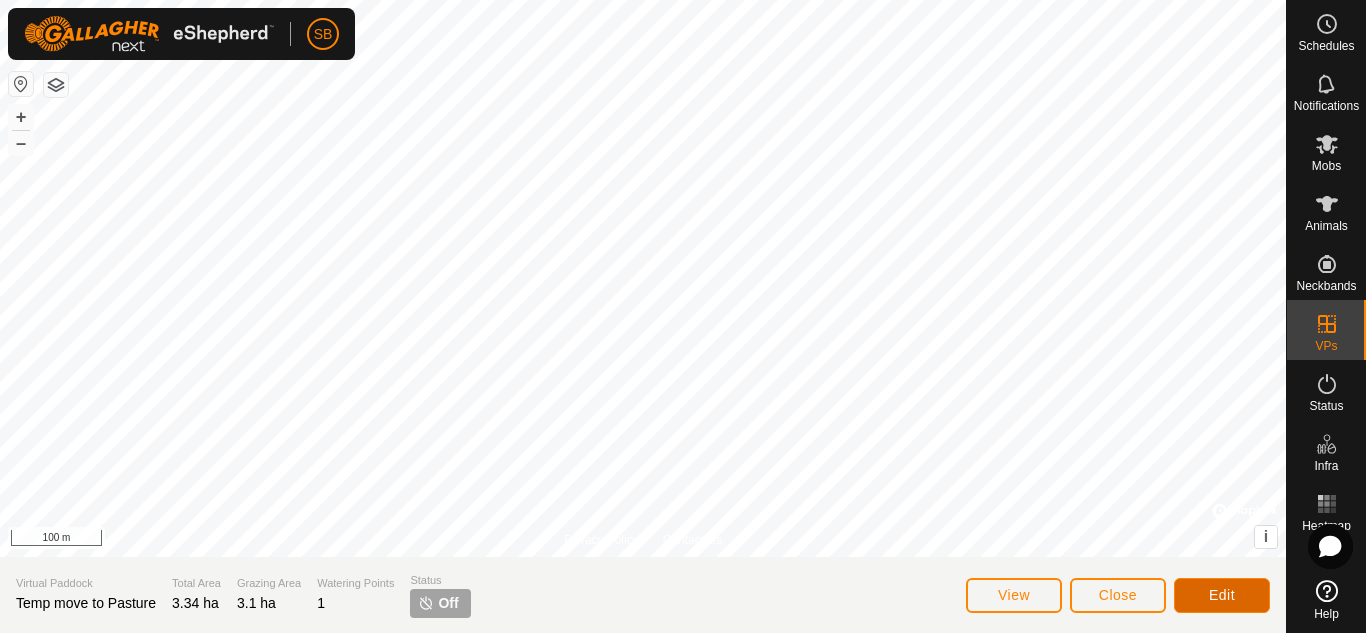 click on "Edit" 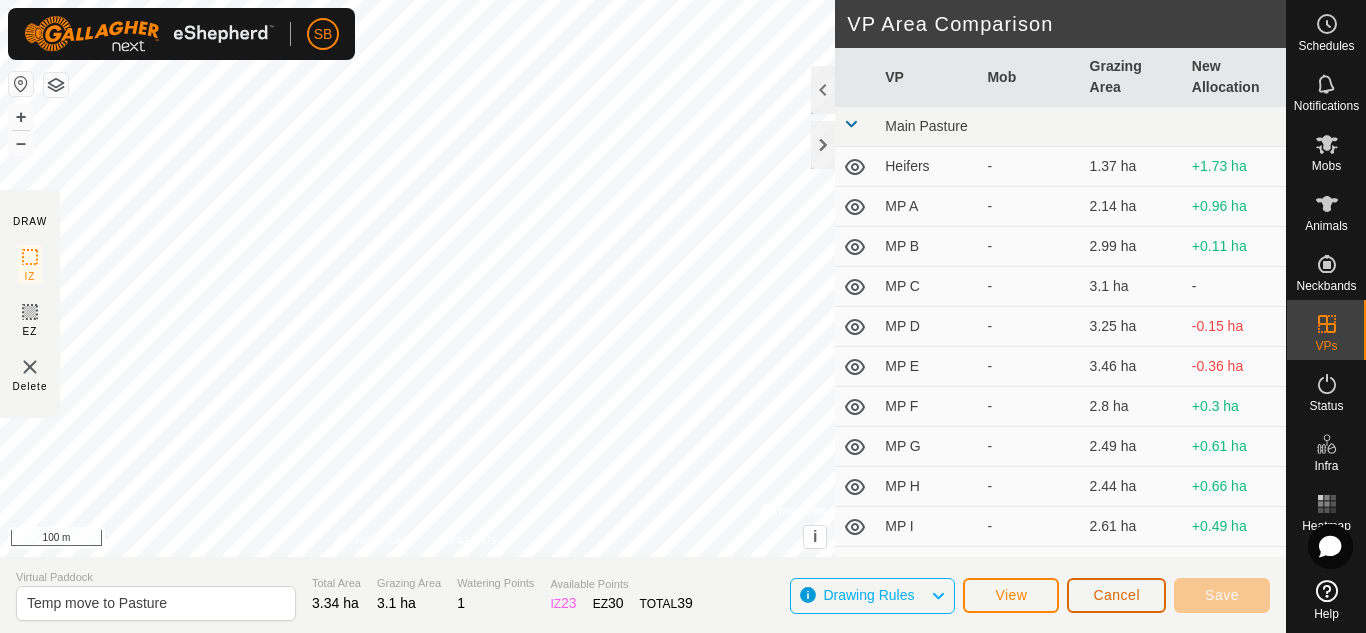 click on "Cancel" 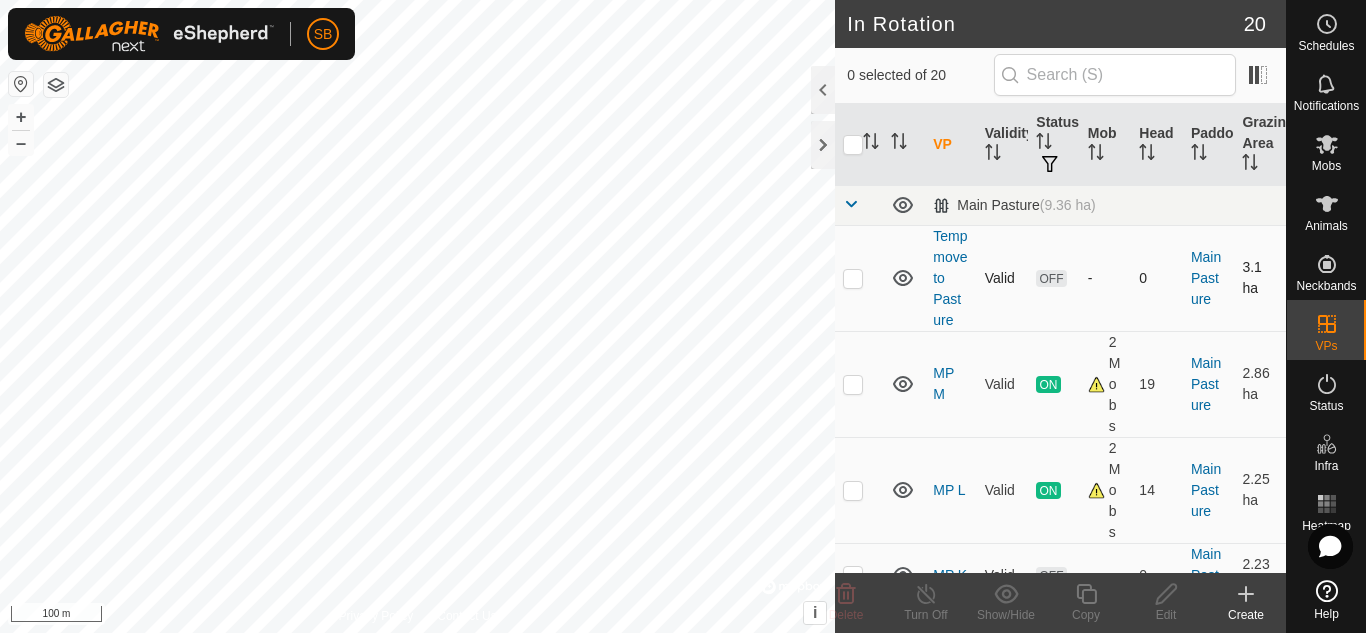 click at bounding box center [853, 278] 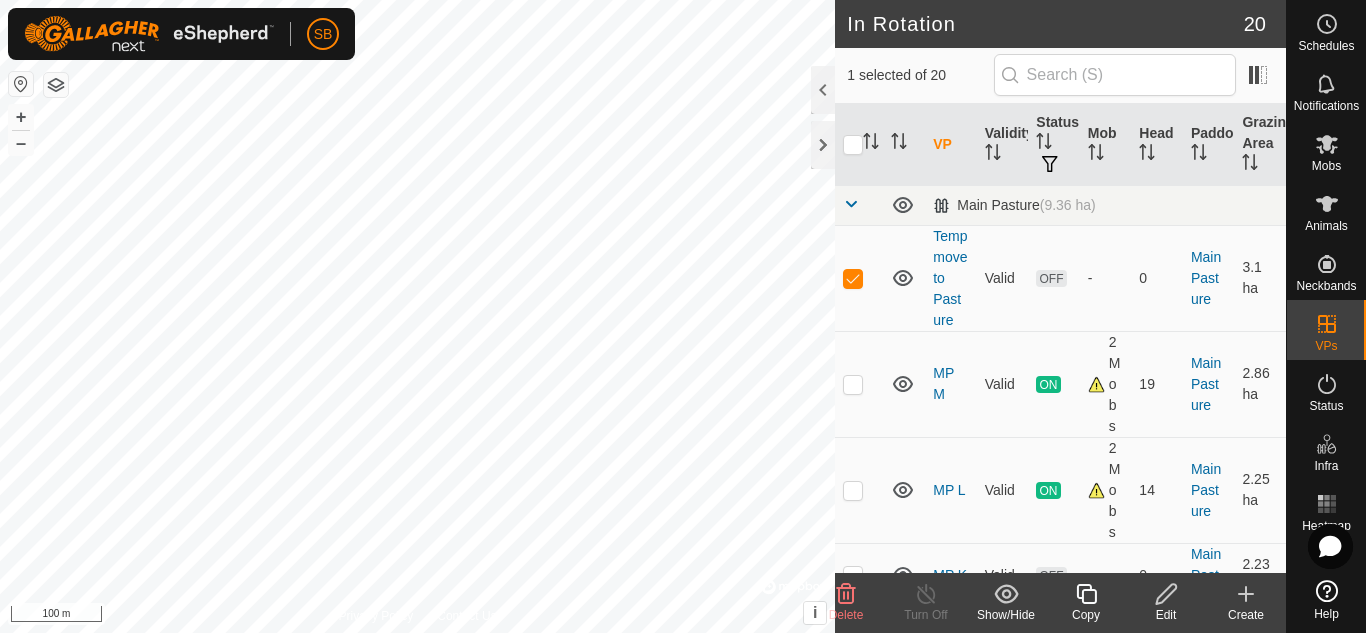 click 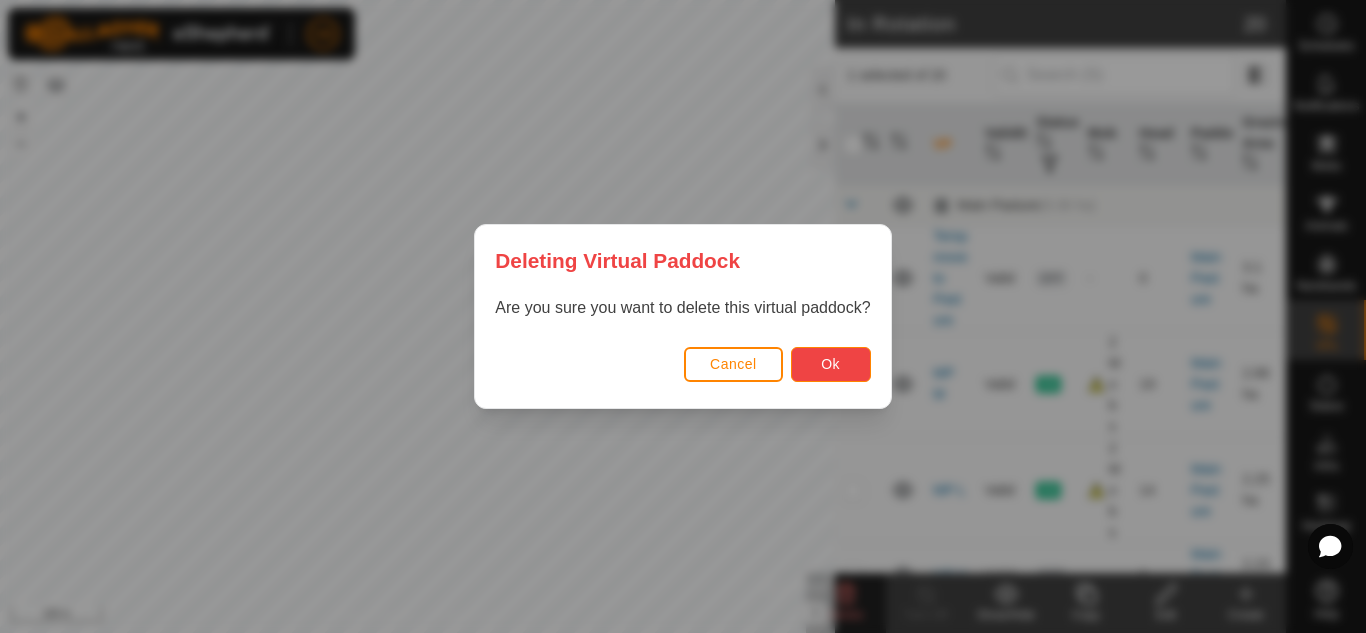 click on "Ok" at bounding box center [830, 364] 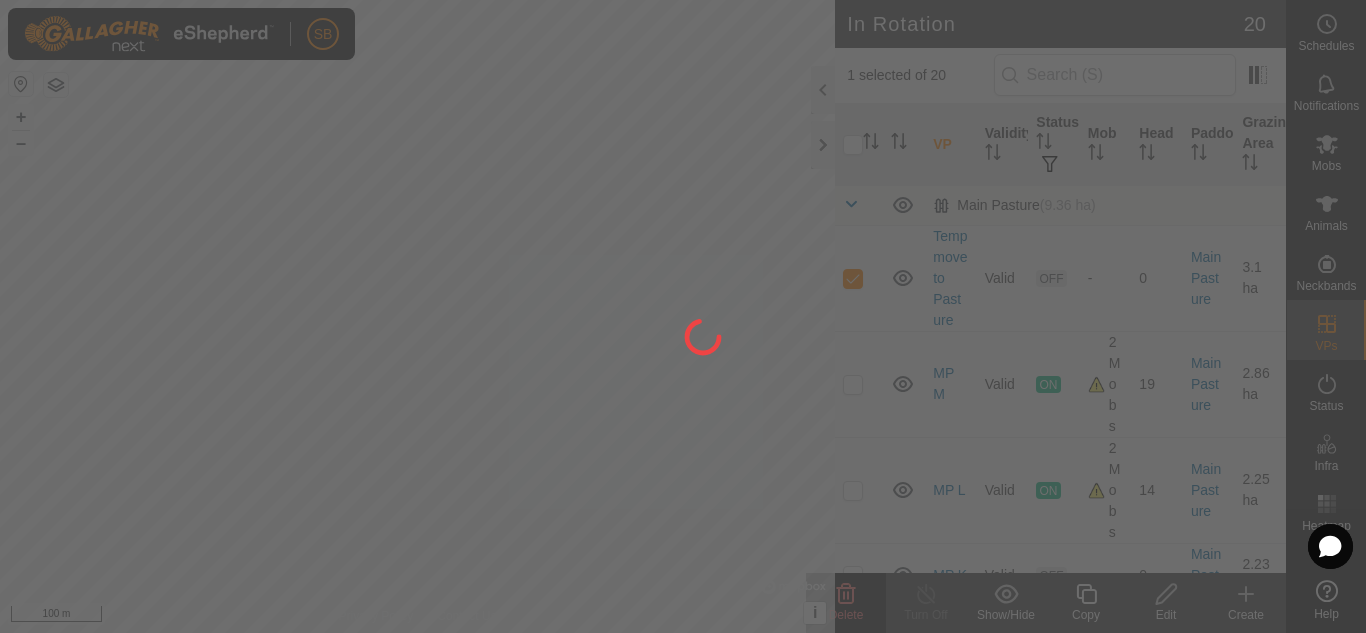 checkbox on "false" 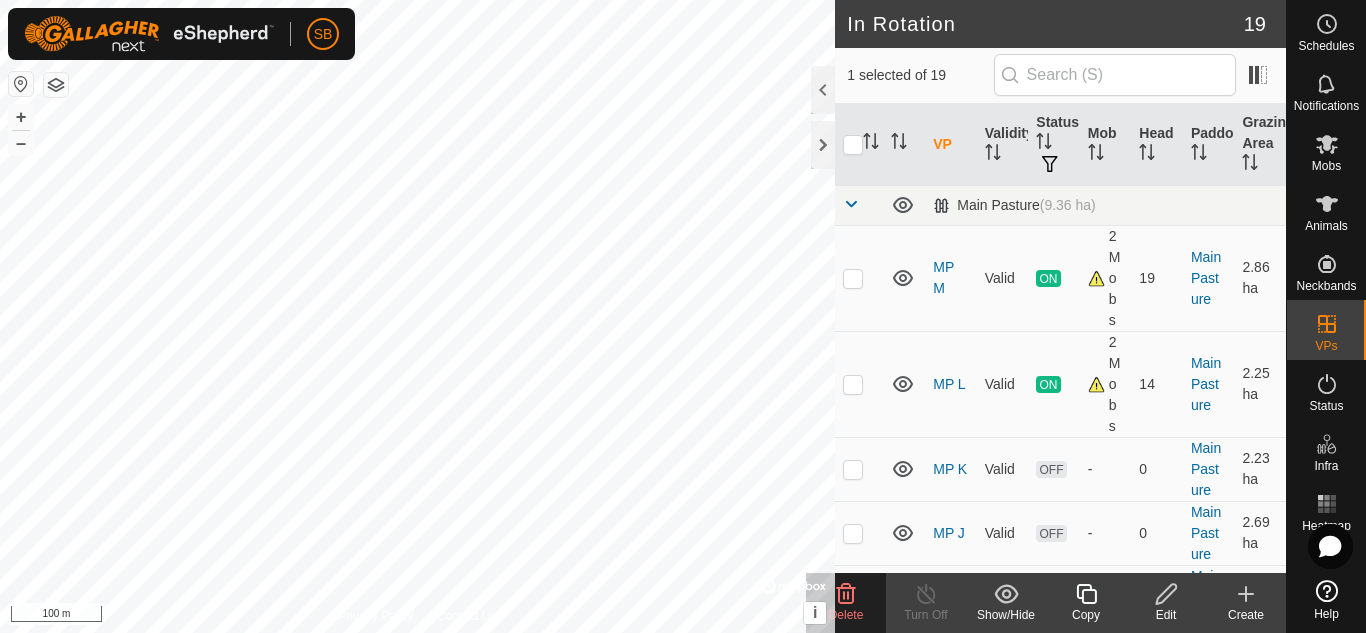 click on "Delete" 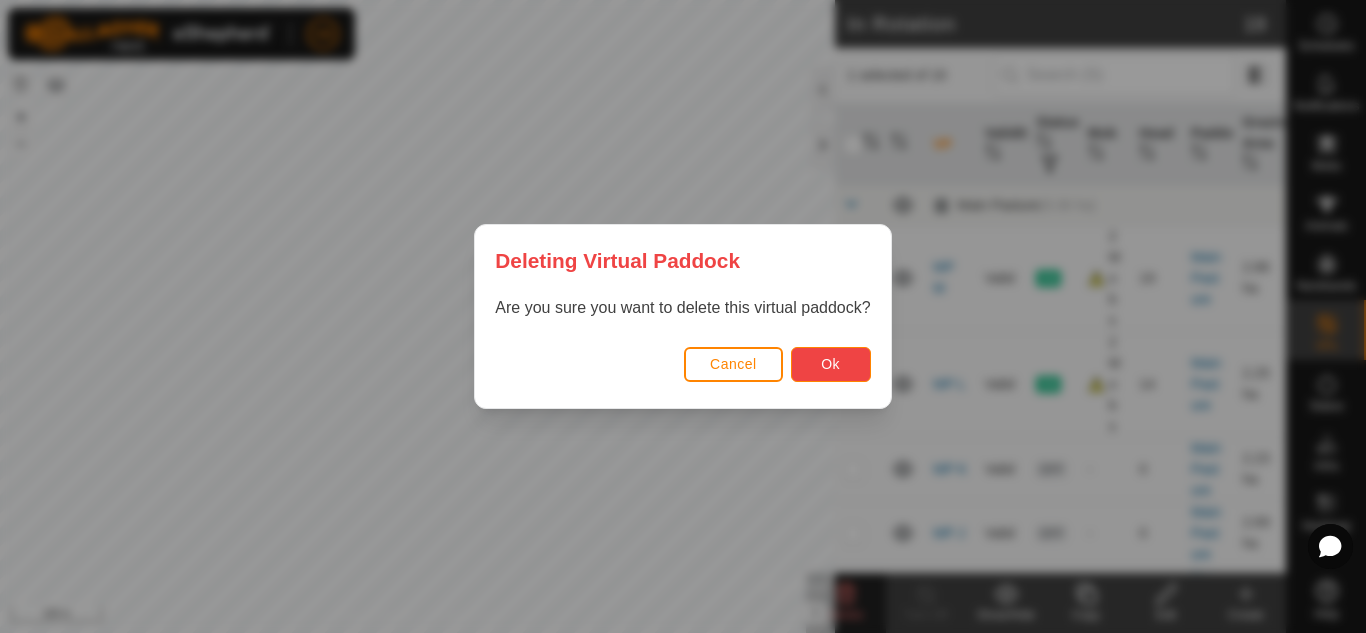 click on "Ok" at bounding box center [830, 364] 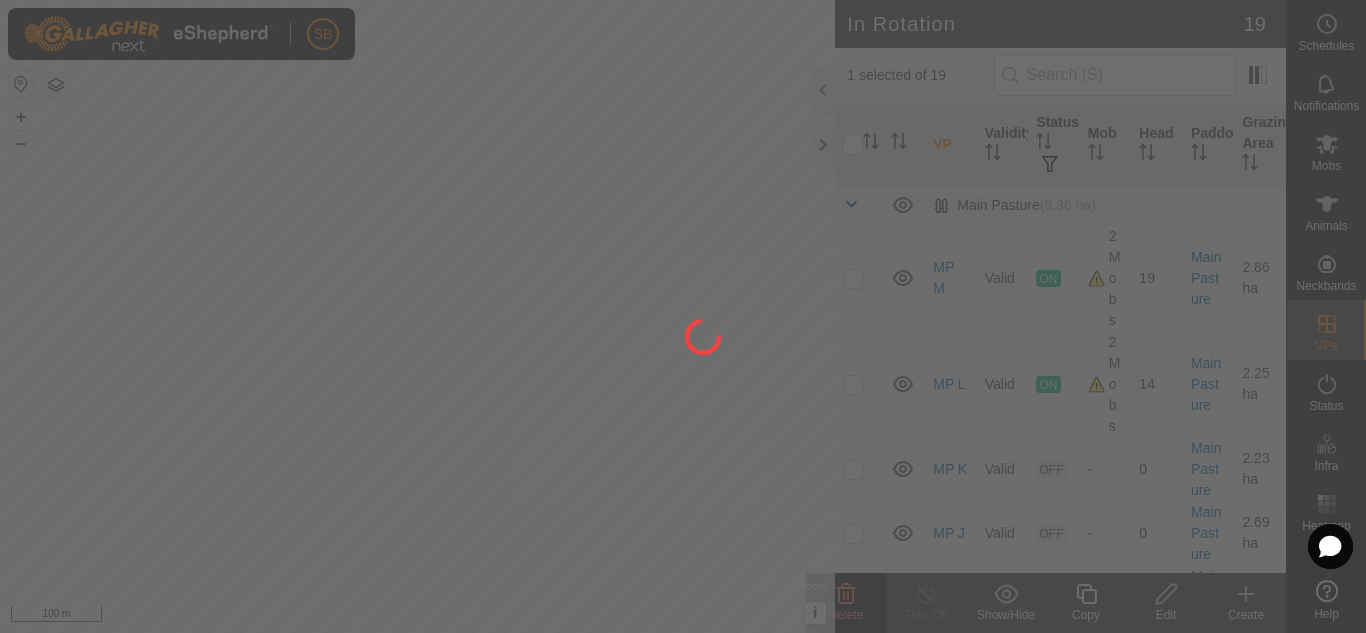 checkbox on "false" 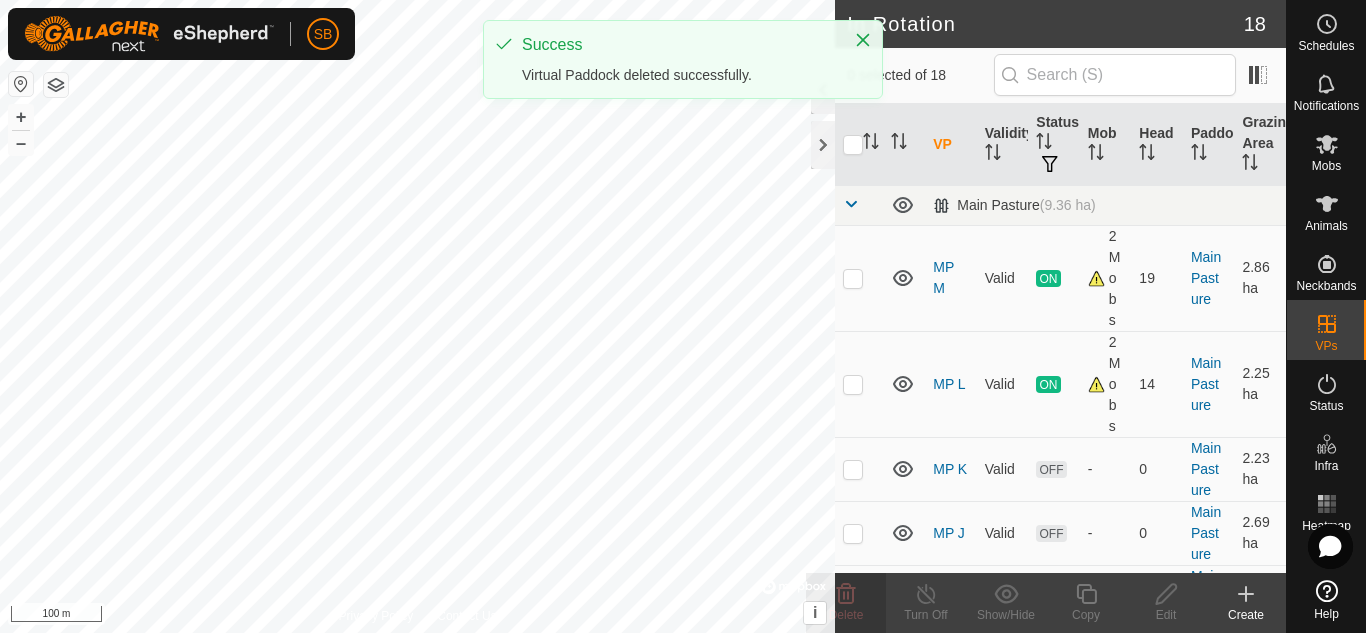 checkbox on "true" 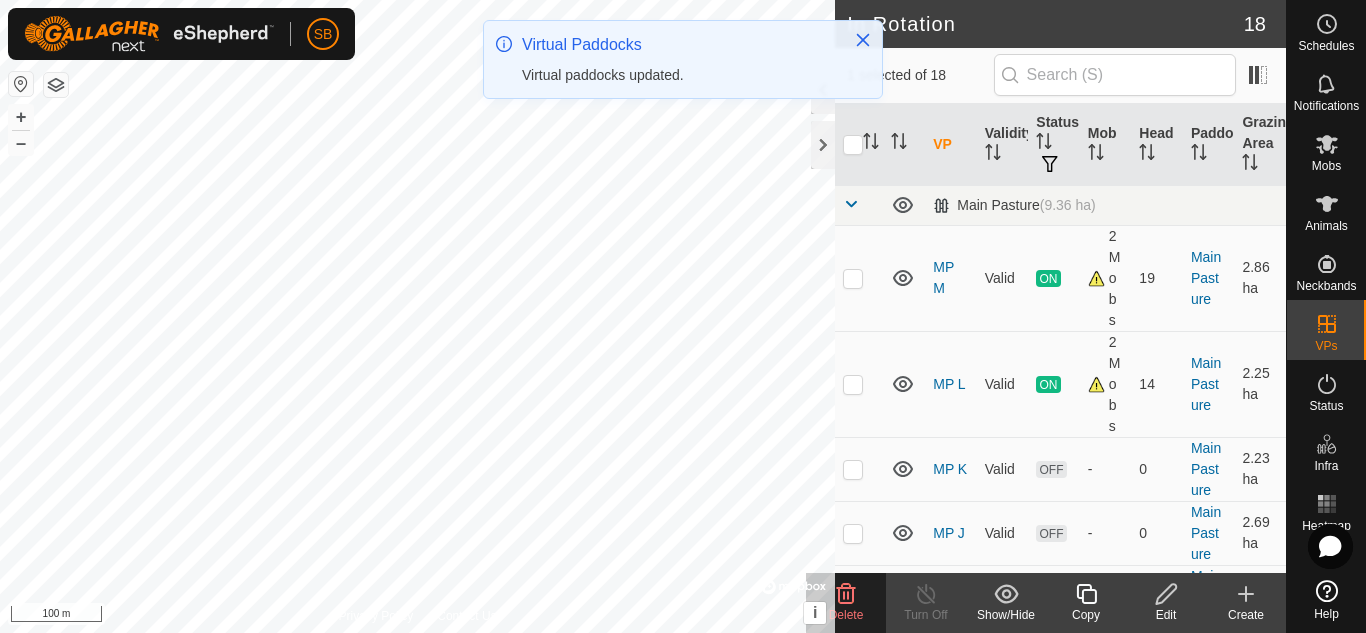 click 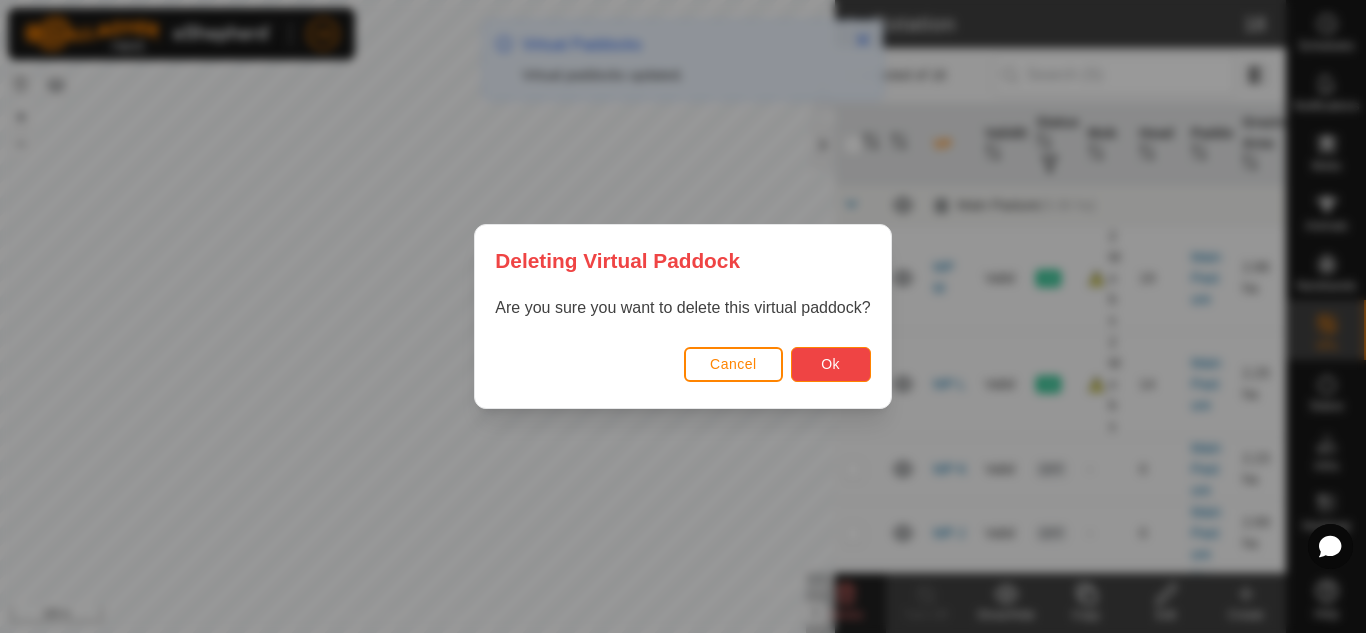 click on "Ok" at bounding box center [831, 364] 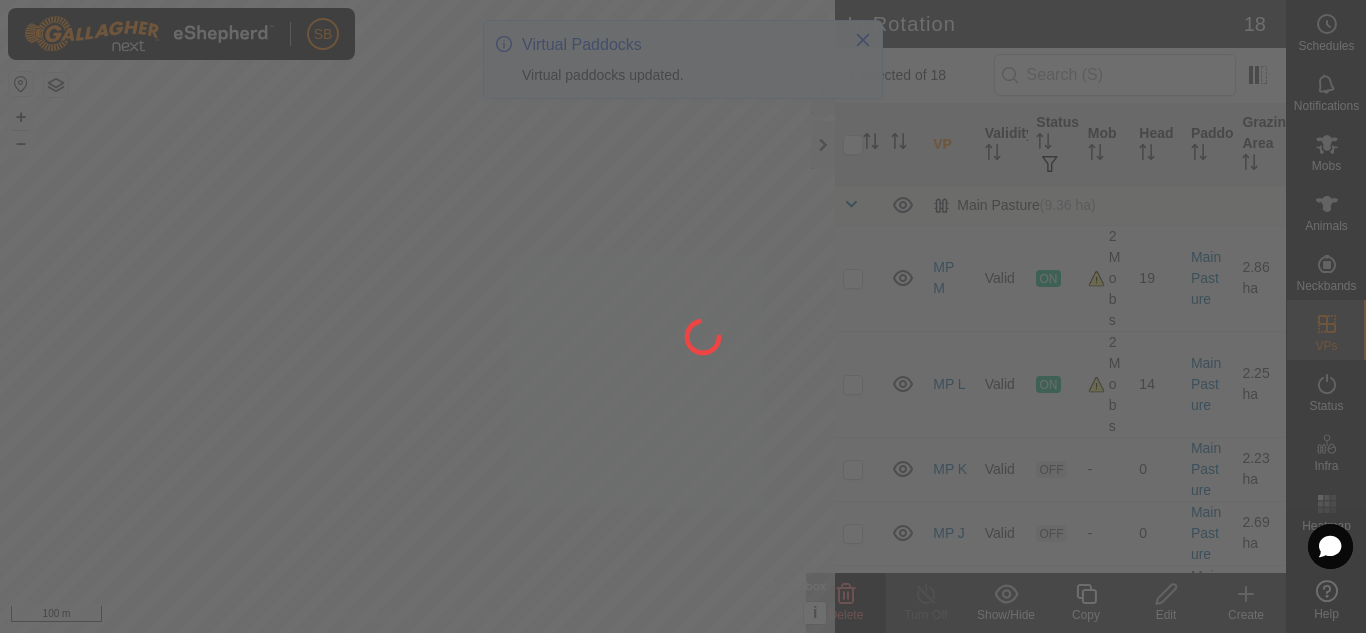checkbox on "false" 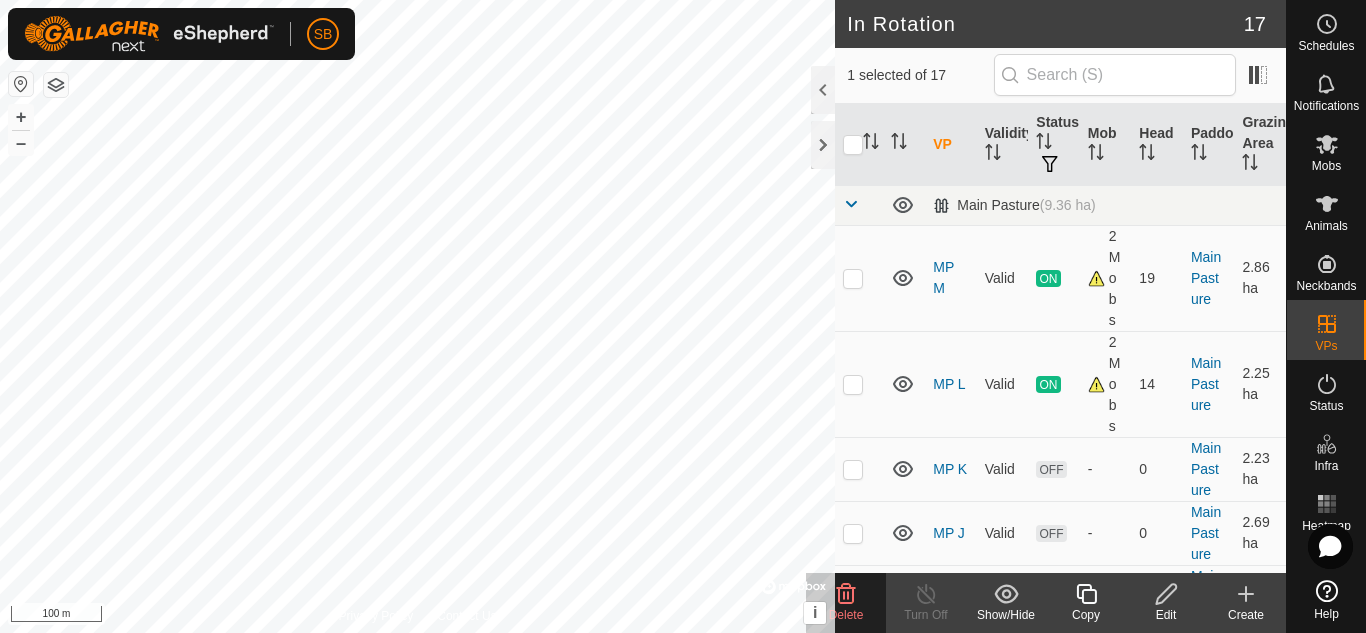 click 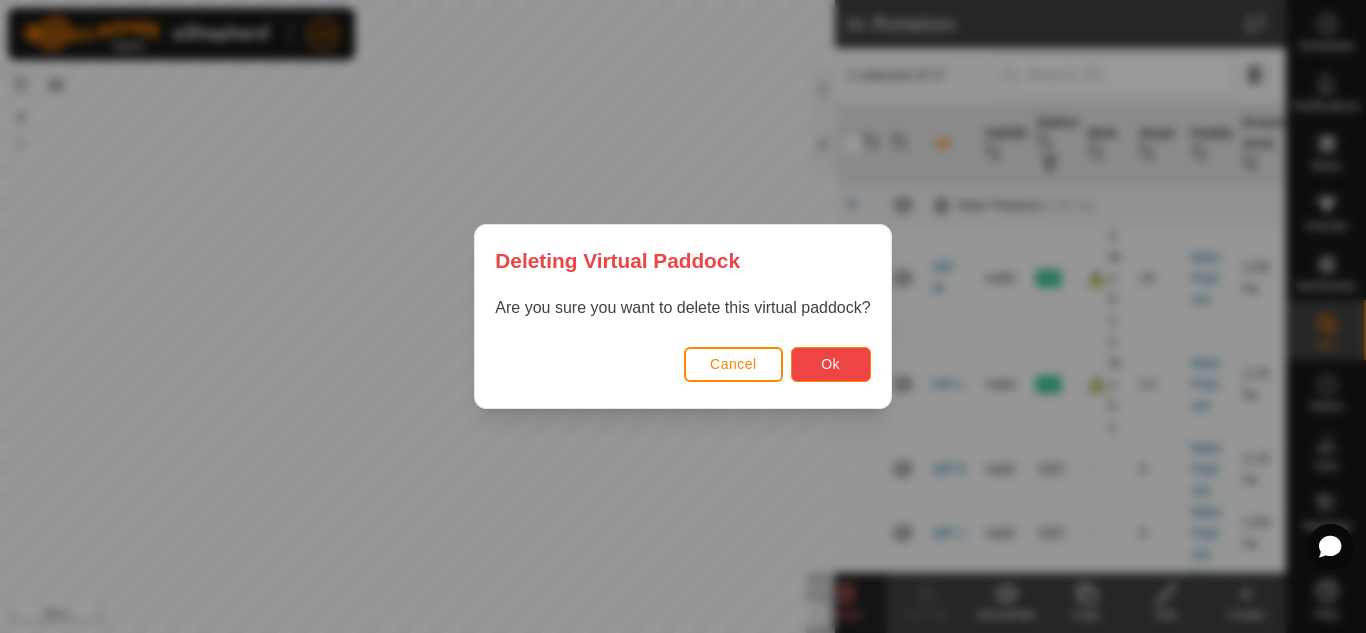 click on "Ok" at bounding box center (831, 364) 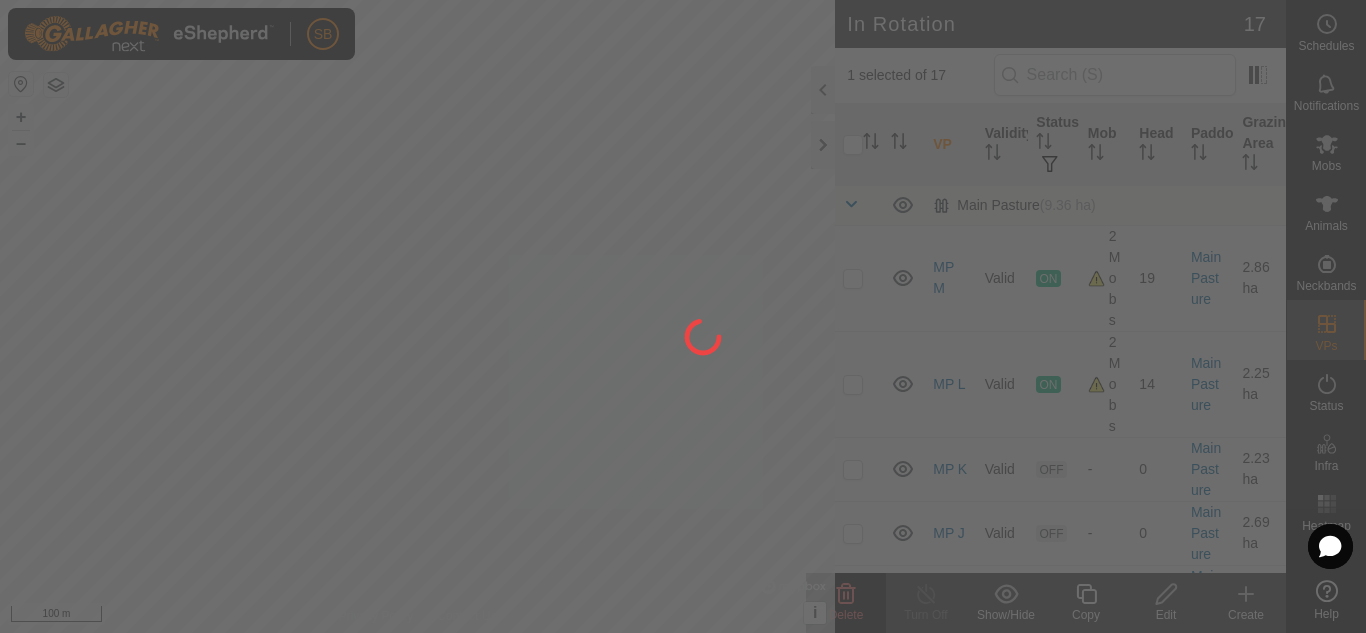 checkbox on "false" 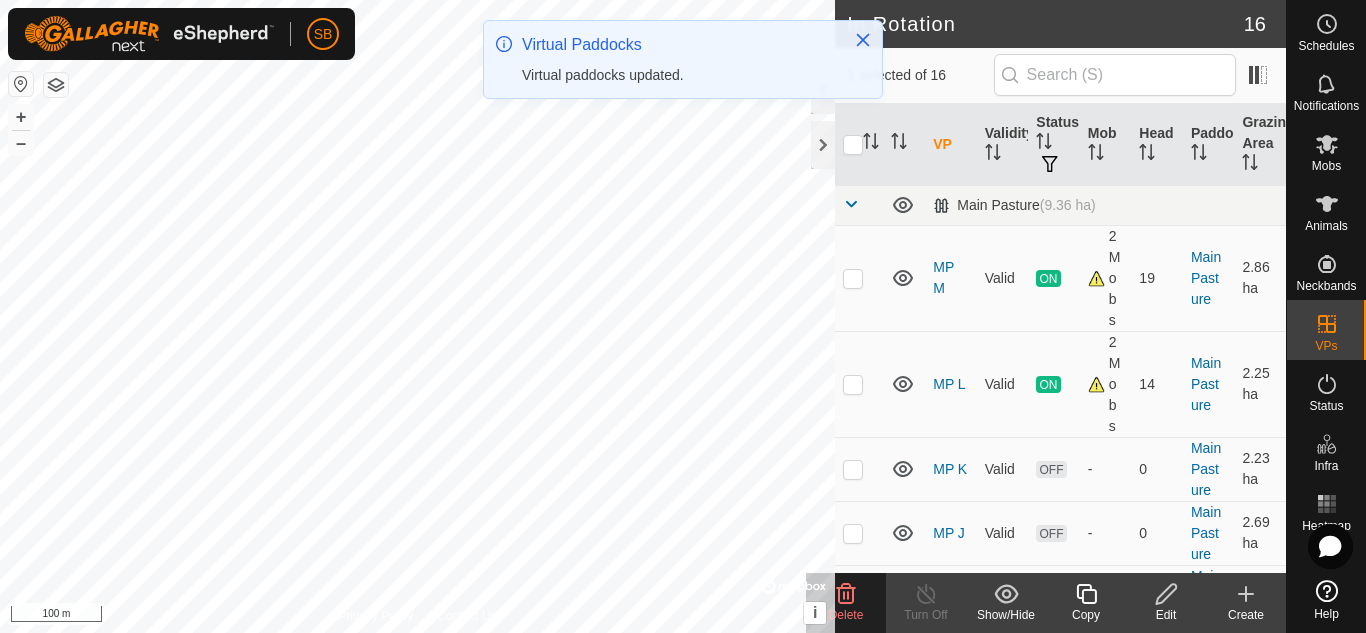 click 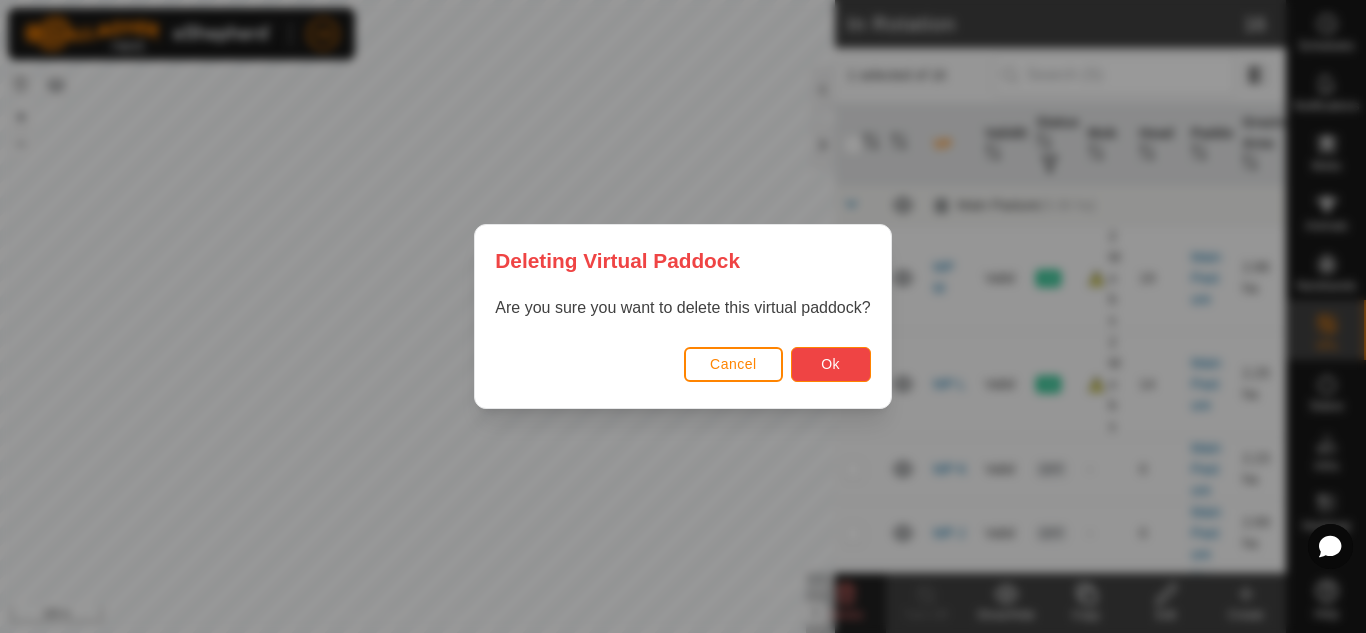 click on "Ok" at bounding box center [831, 364] 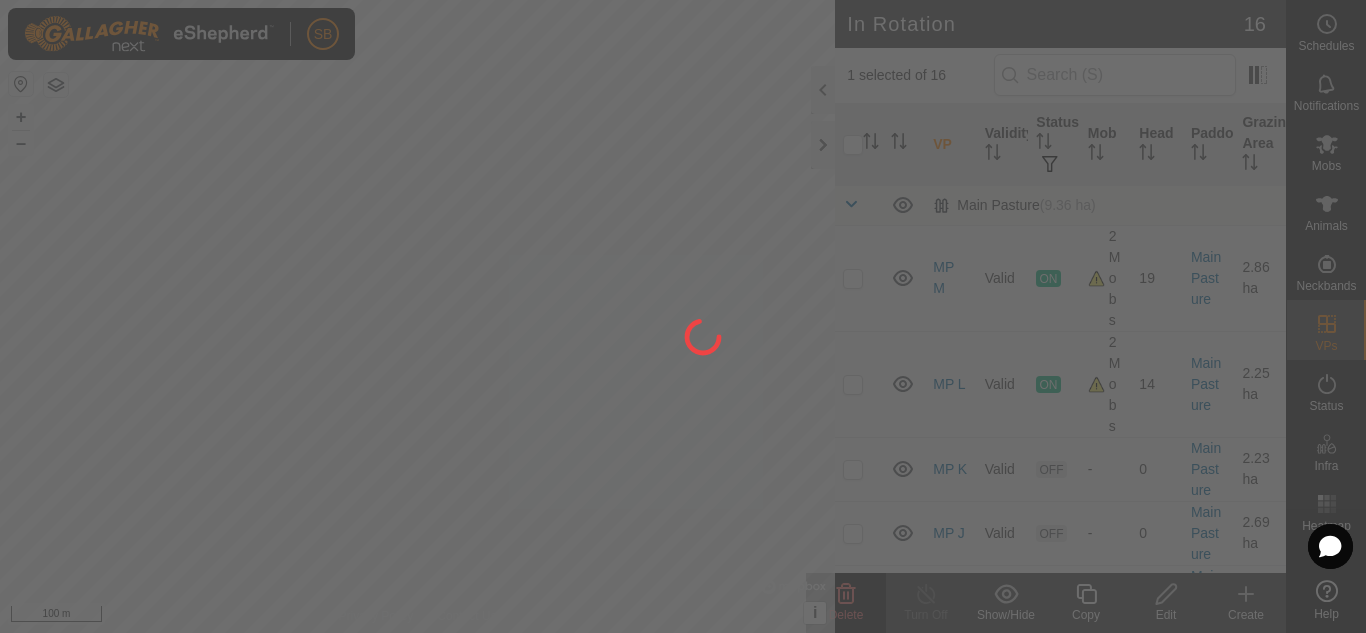checkbox on "false" 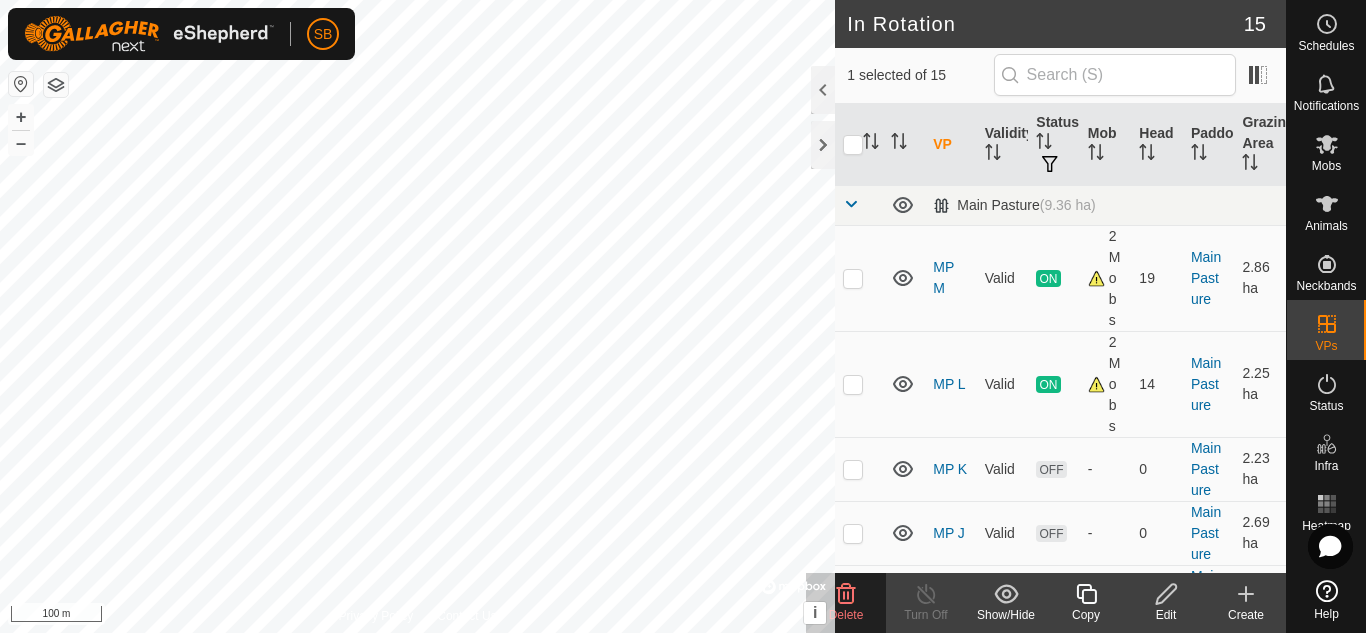 click on "Delete" 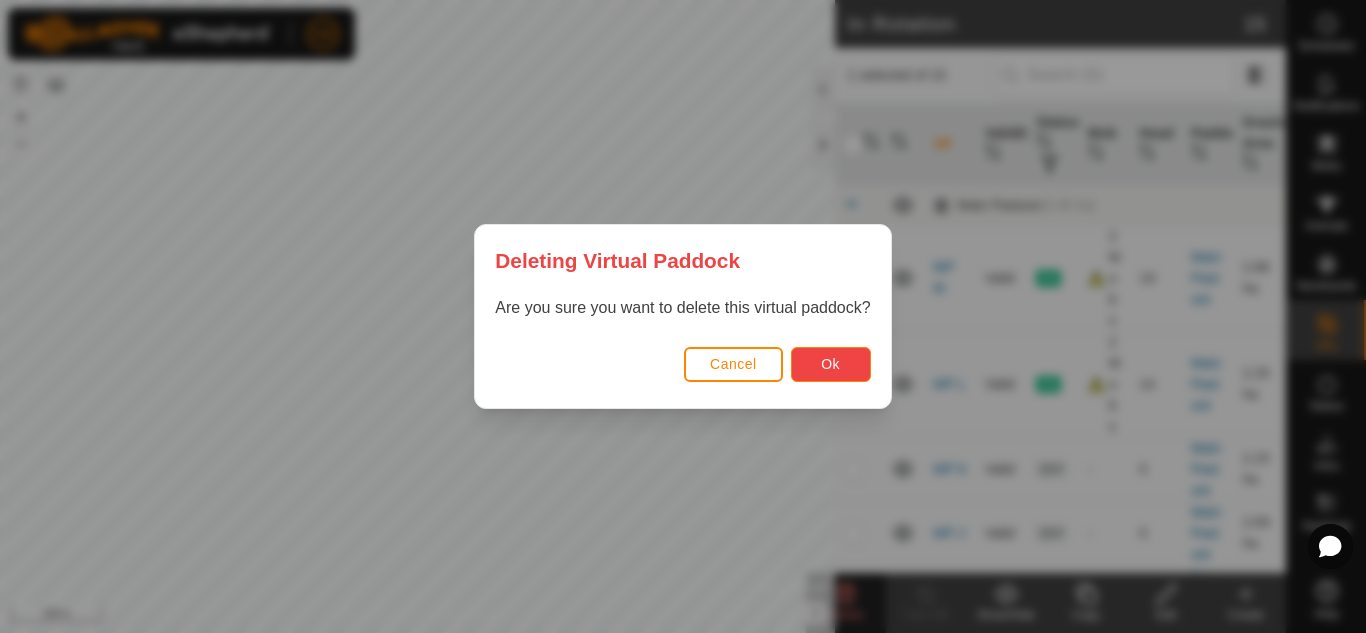 click on "Ok" at bounding box center (830, 364) 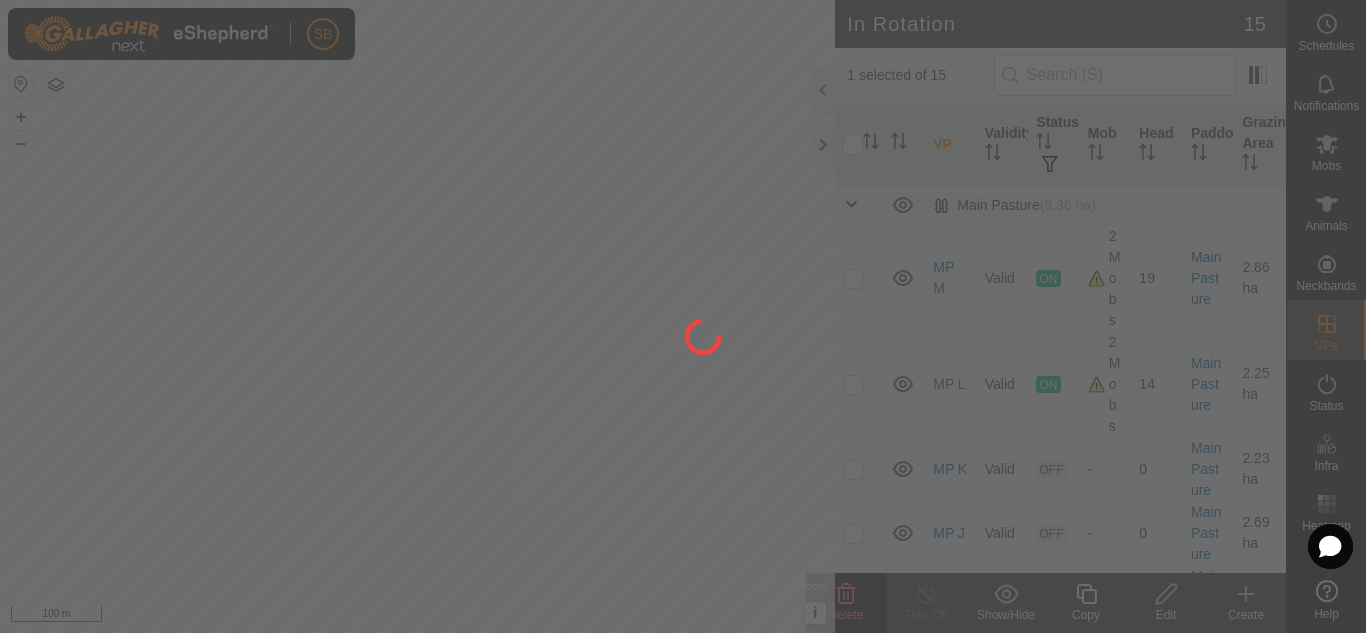 checkbox on "false" 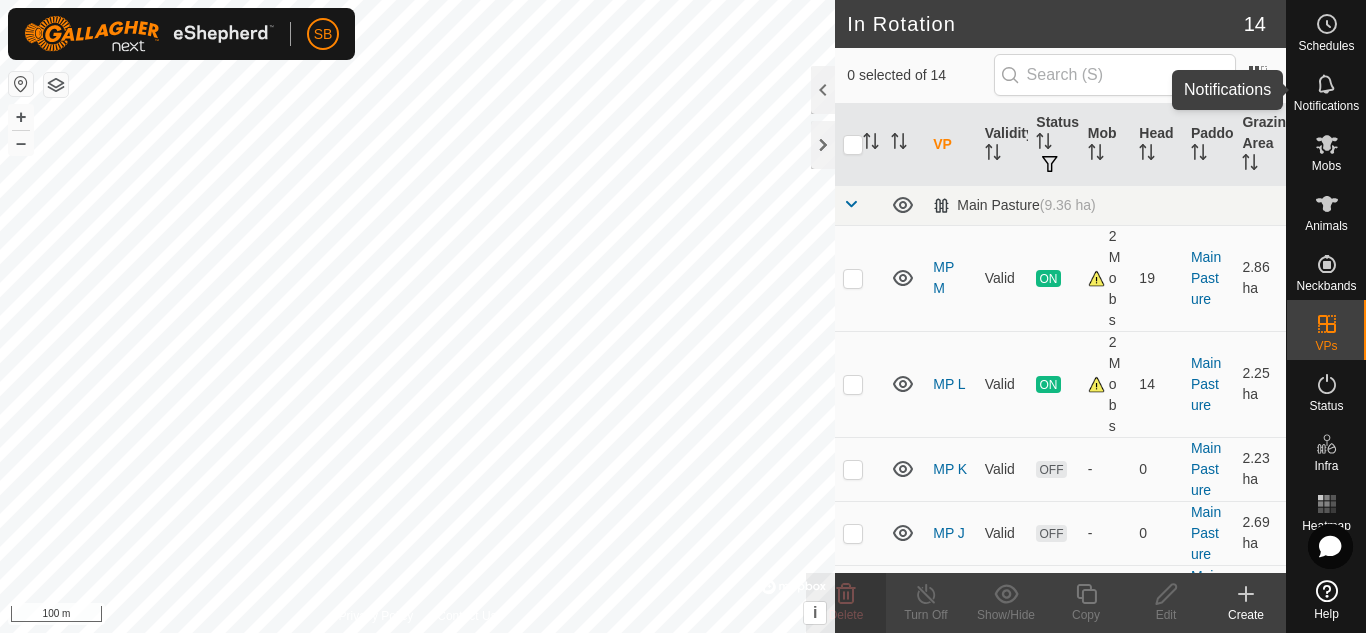 click at bounding box center (1327, 84) 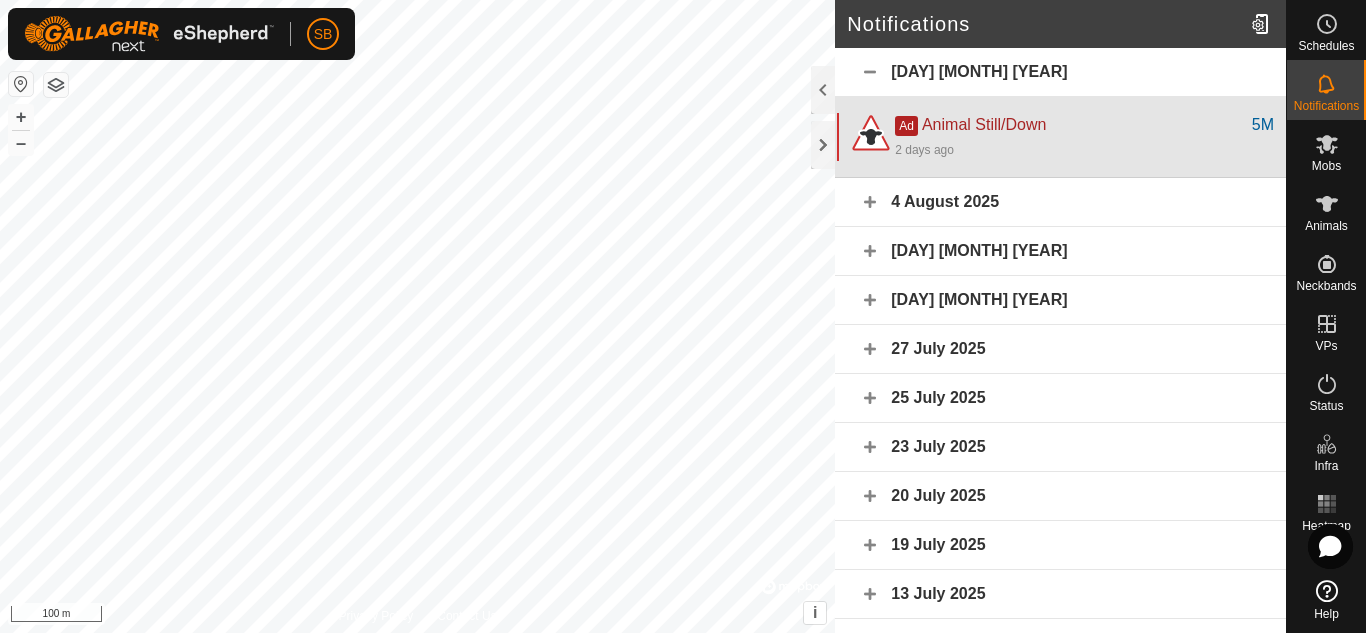 click on "2 days ago" 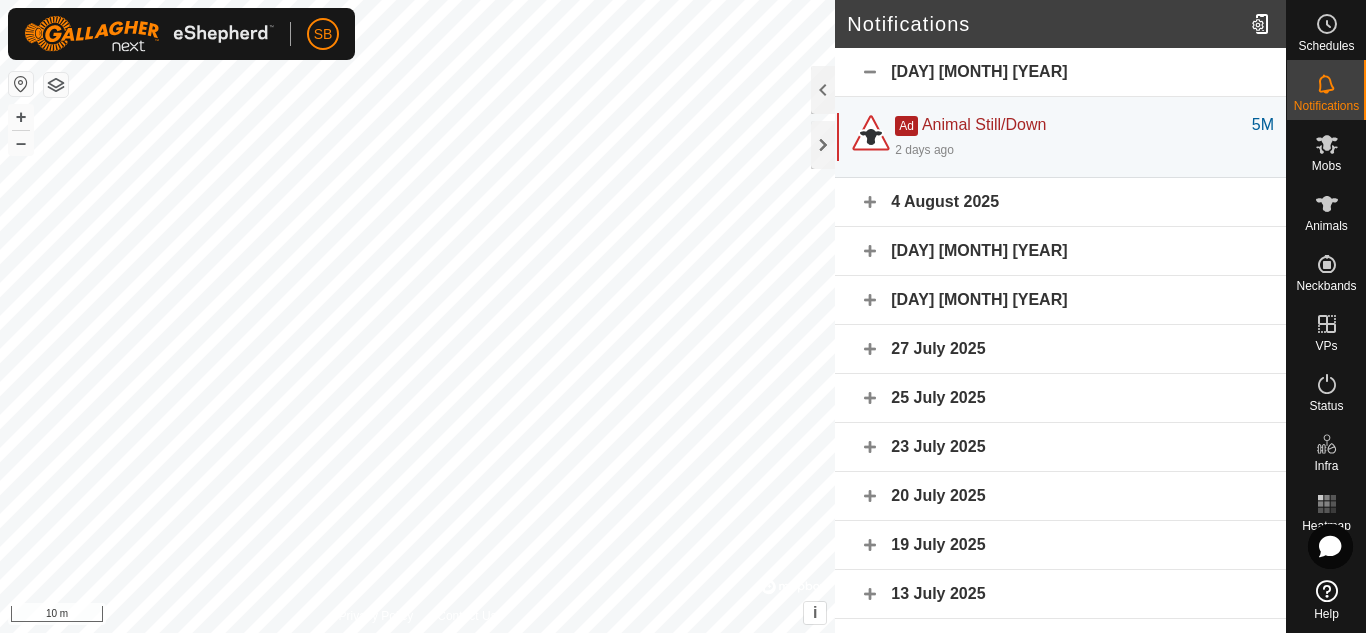 click on "4 August 2025" 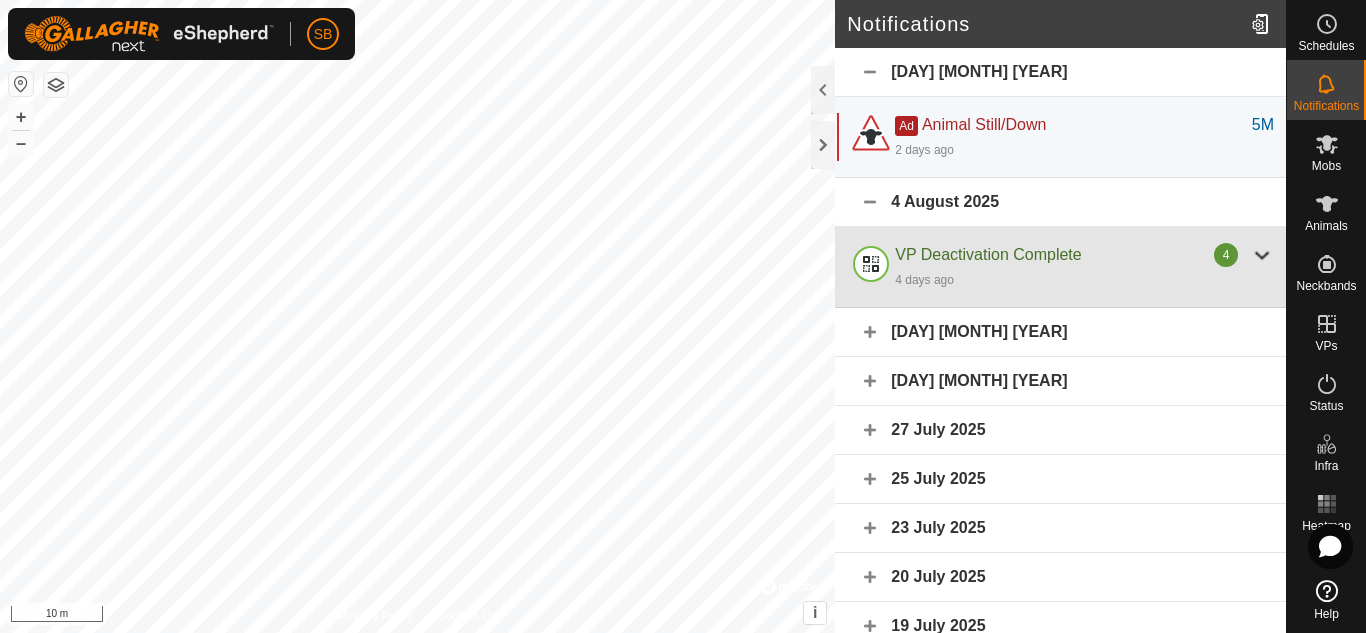 click on "VP Deactivation Complete" 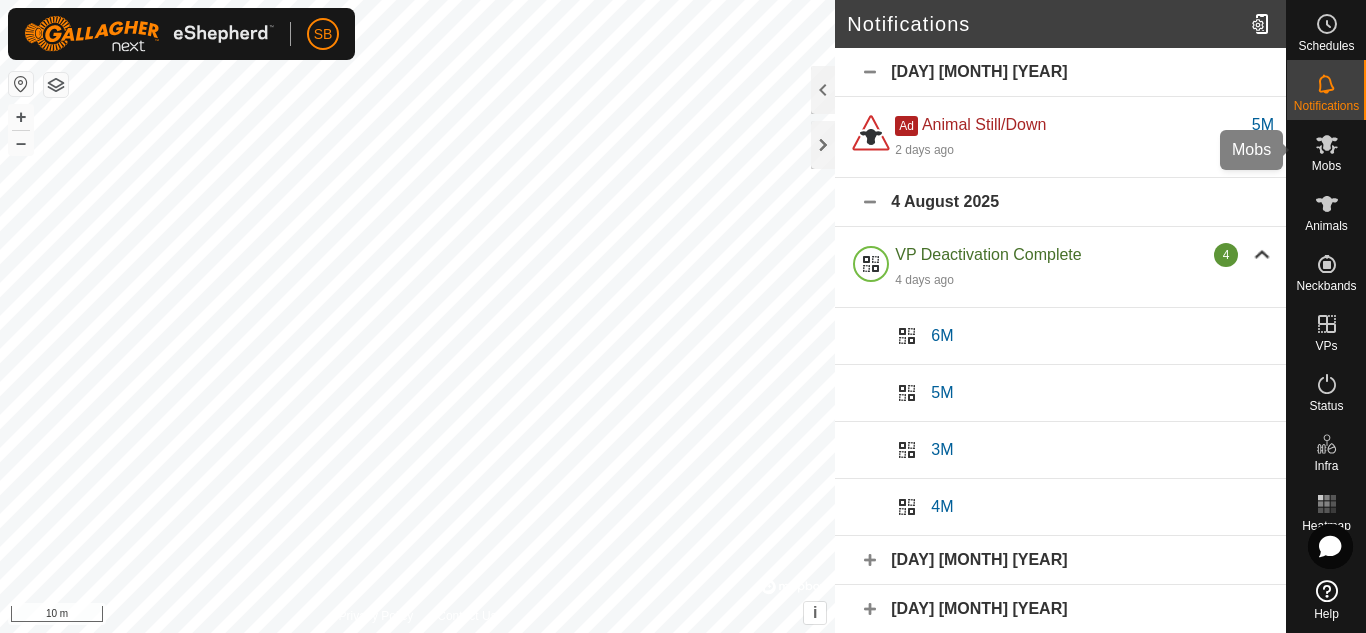 click on "Mobs" at bounding box center (1326, 166) 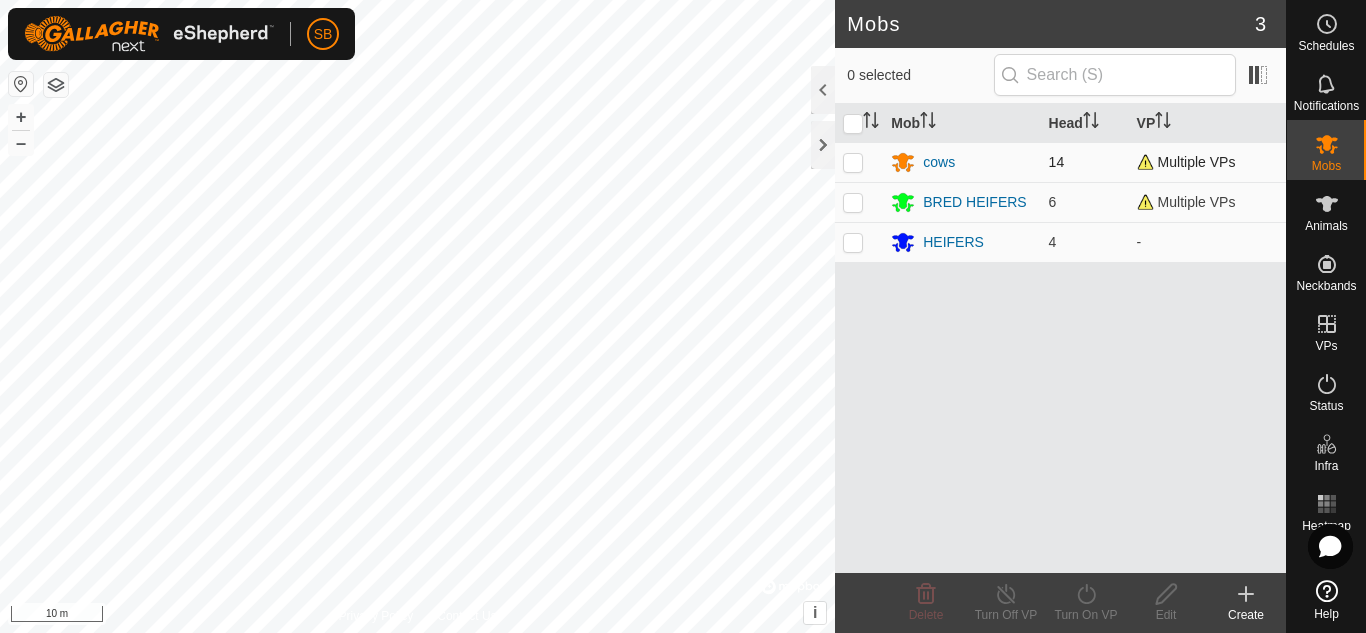 click on "Multiple VPs" at bounding box center (1207, 162) 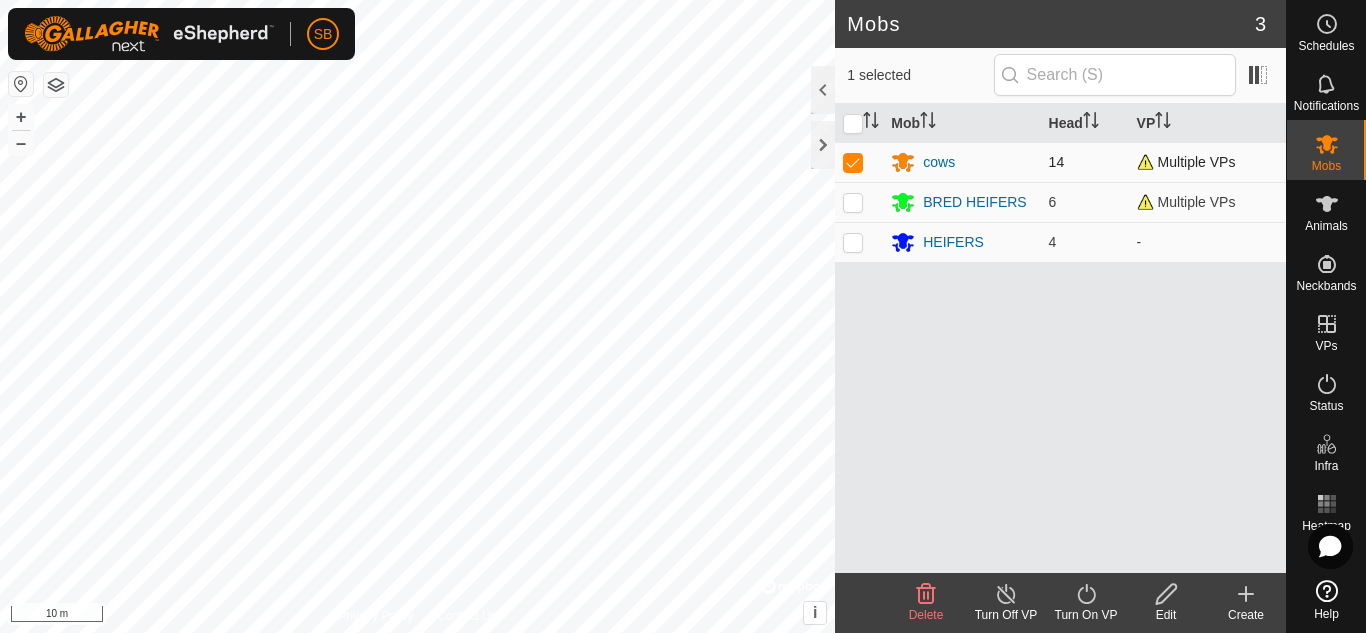 click at bounding box center [853, 162] 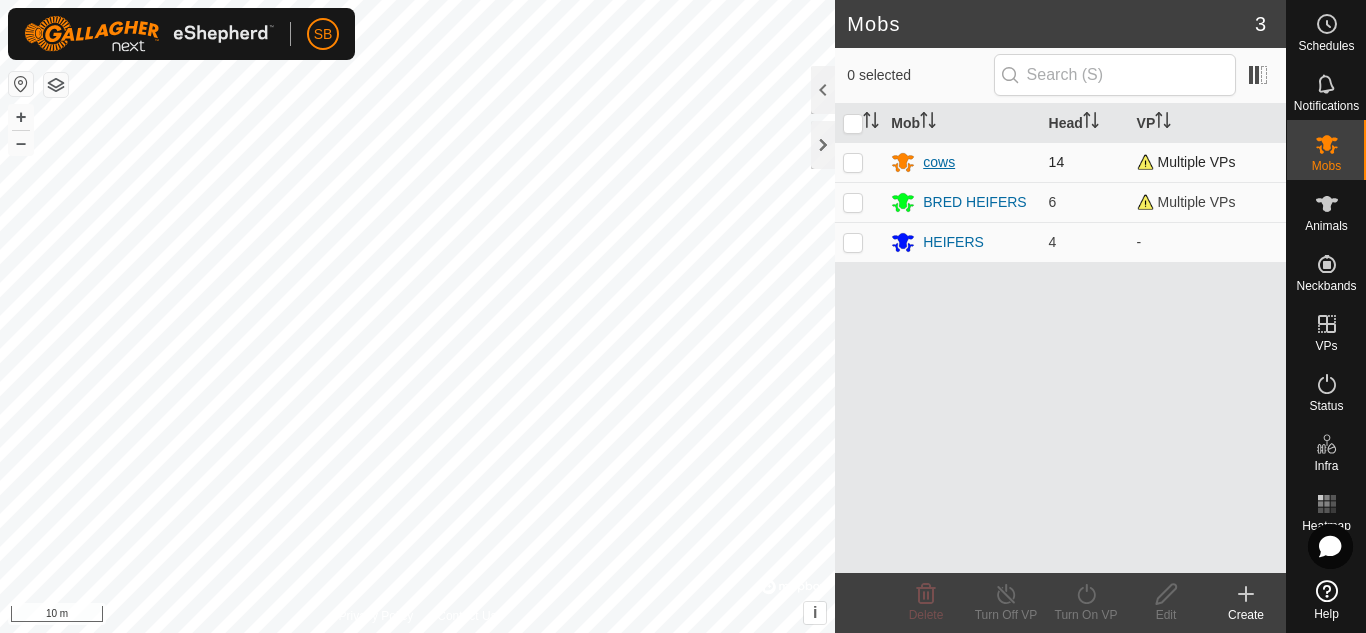 click on "cows" at bounding box center [961, 162] 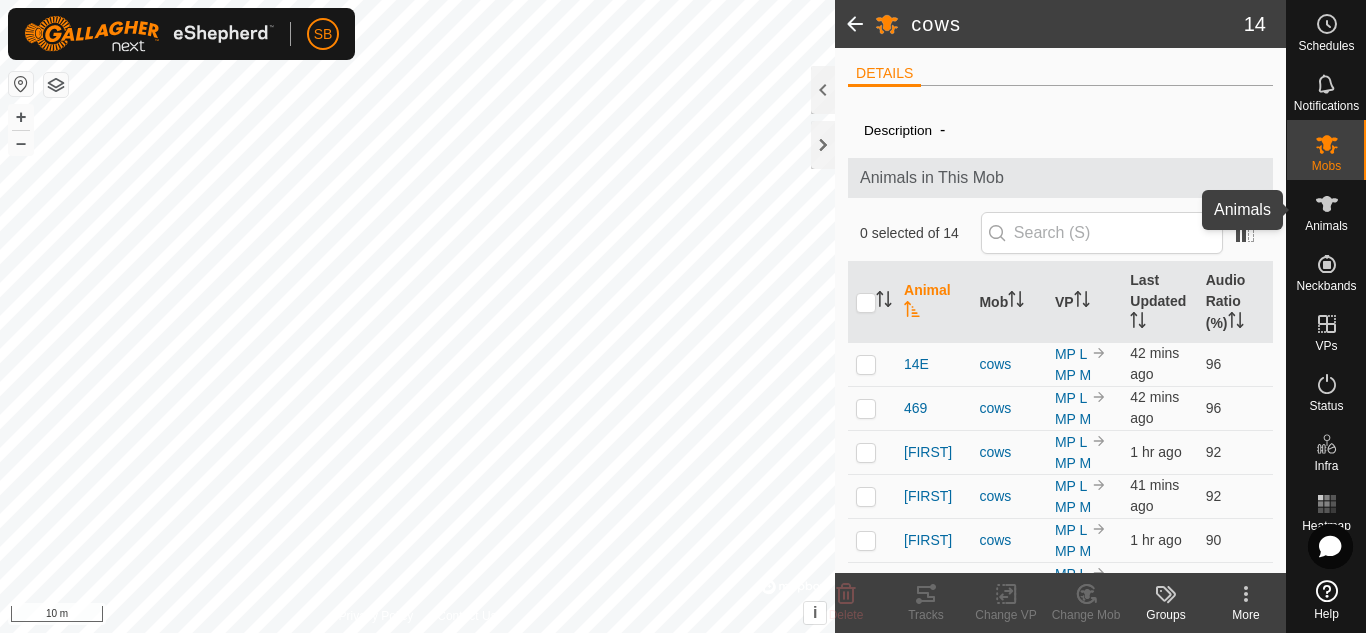 click on "Animals" at bounding box center (1326, 226) 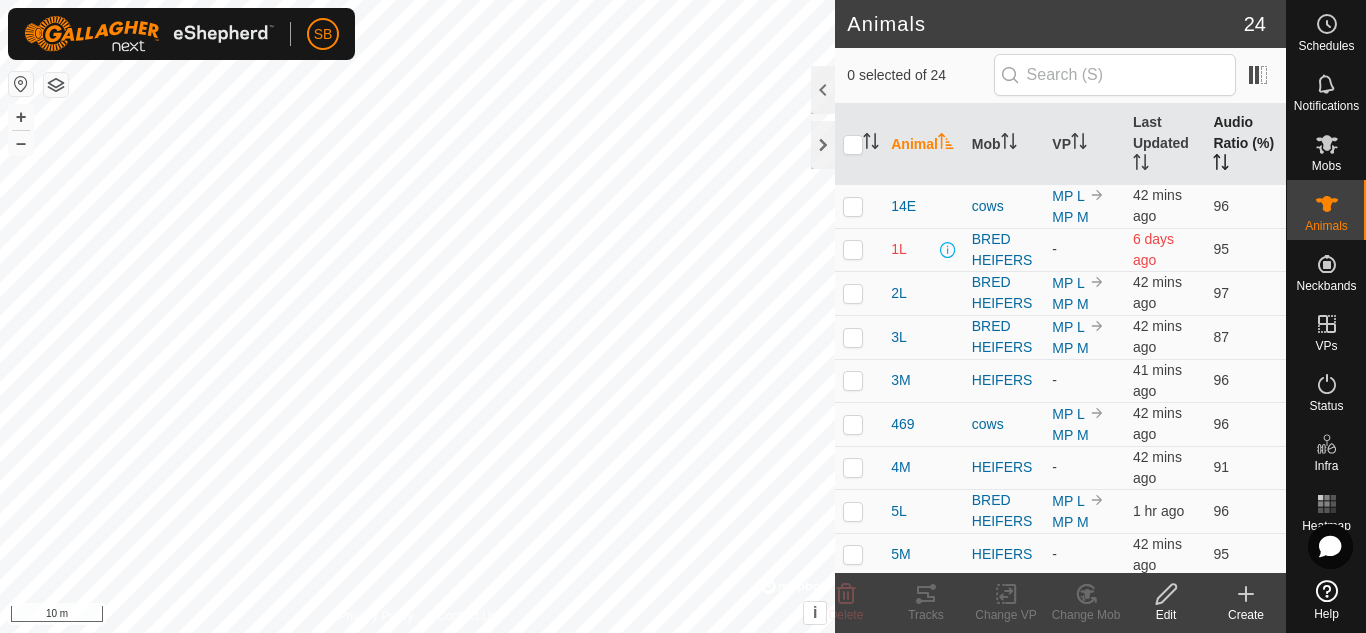 click on "Audio Ratio (%)" at bounding box center (1245, 144) 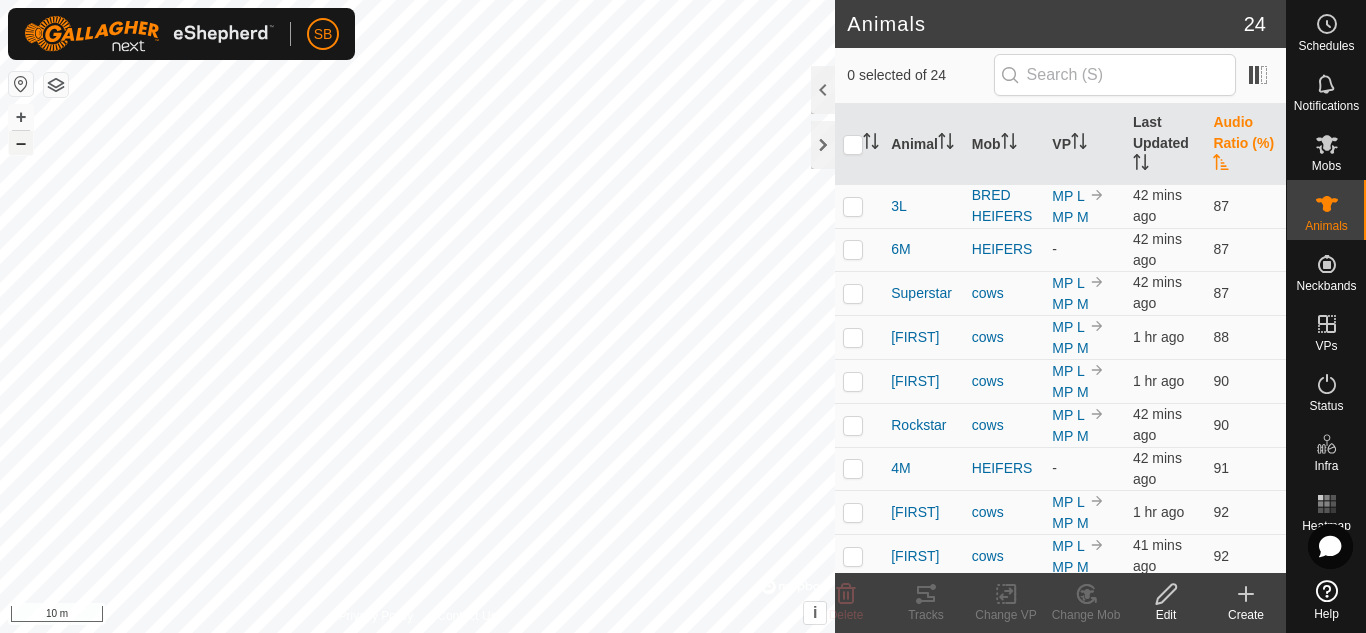 click on "–" at bounding box center (21, 143) 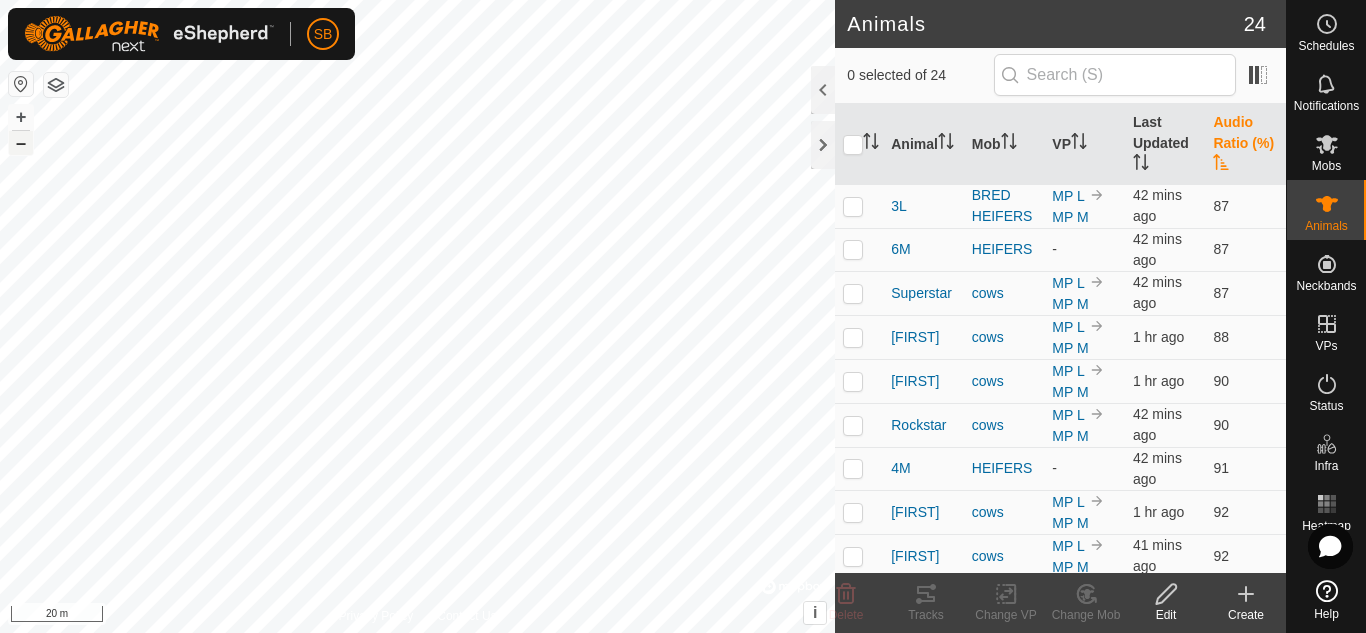 click on "–" at bounding box center [21, 143] 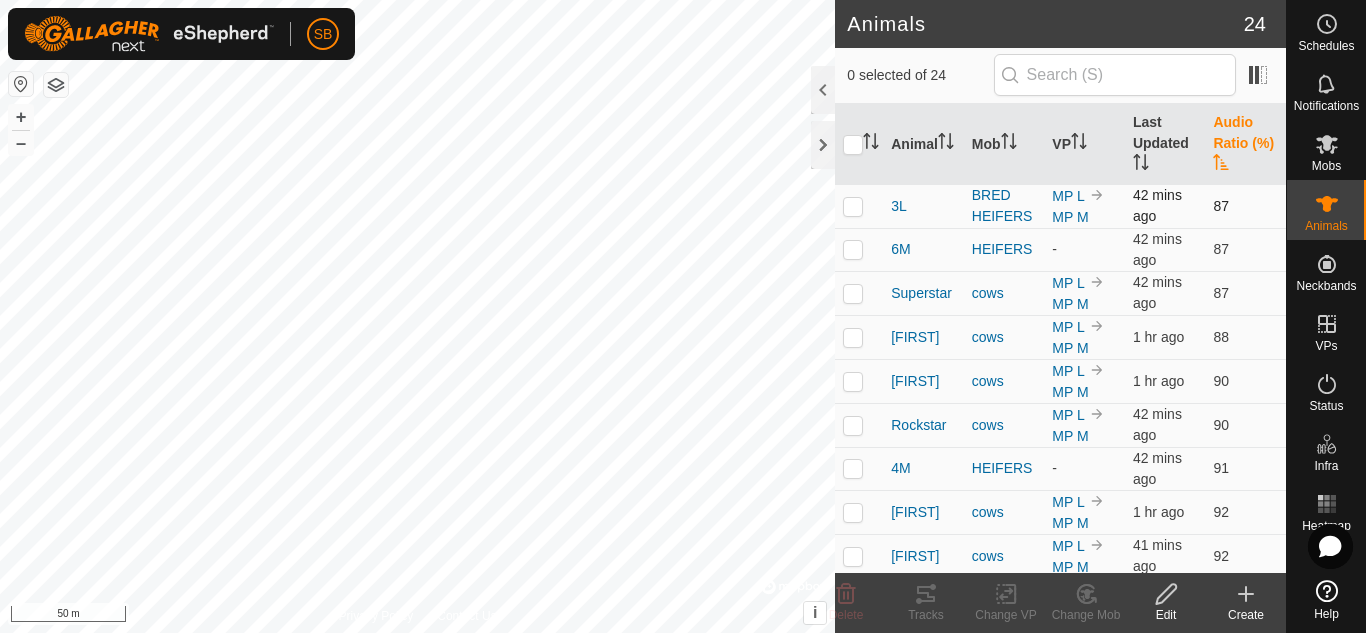 click at bounding box center [853, 206] 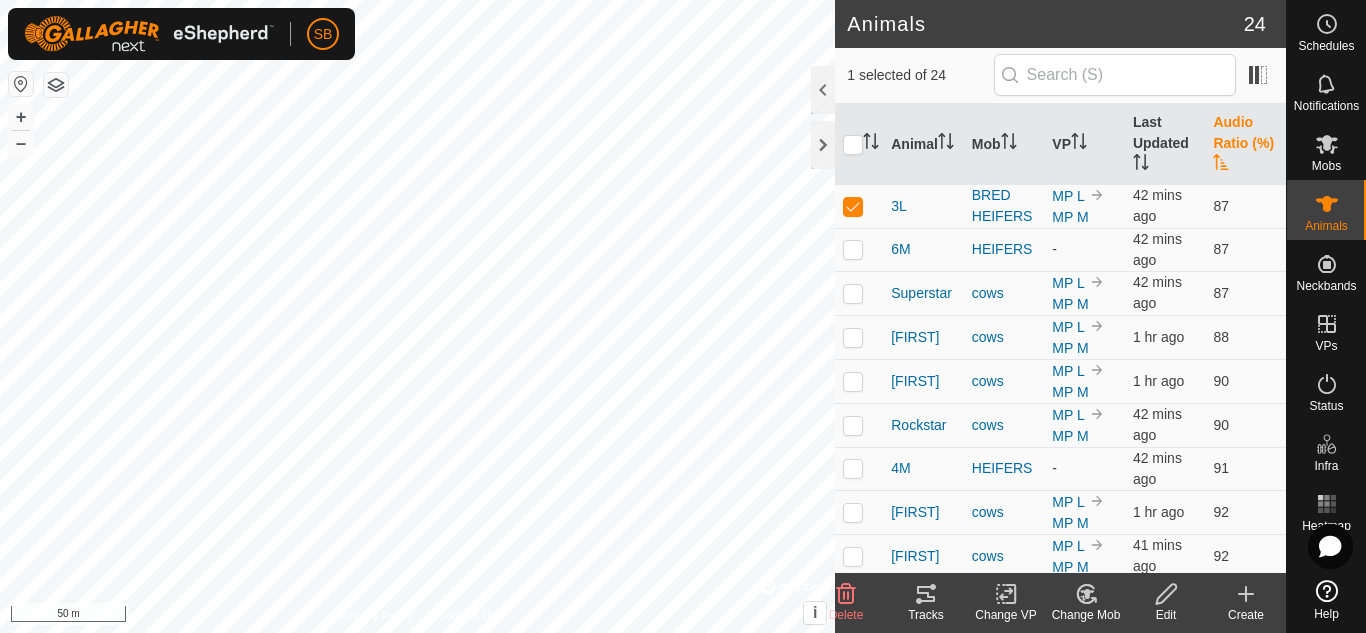 click 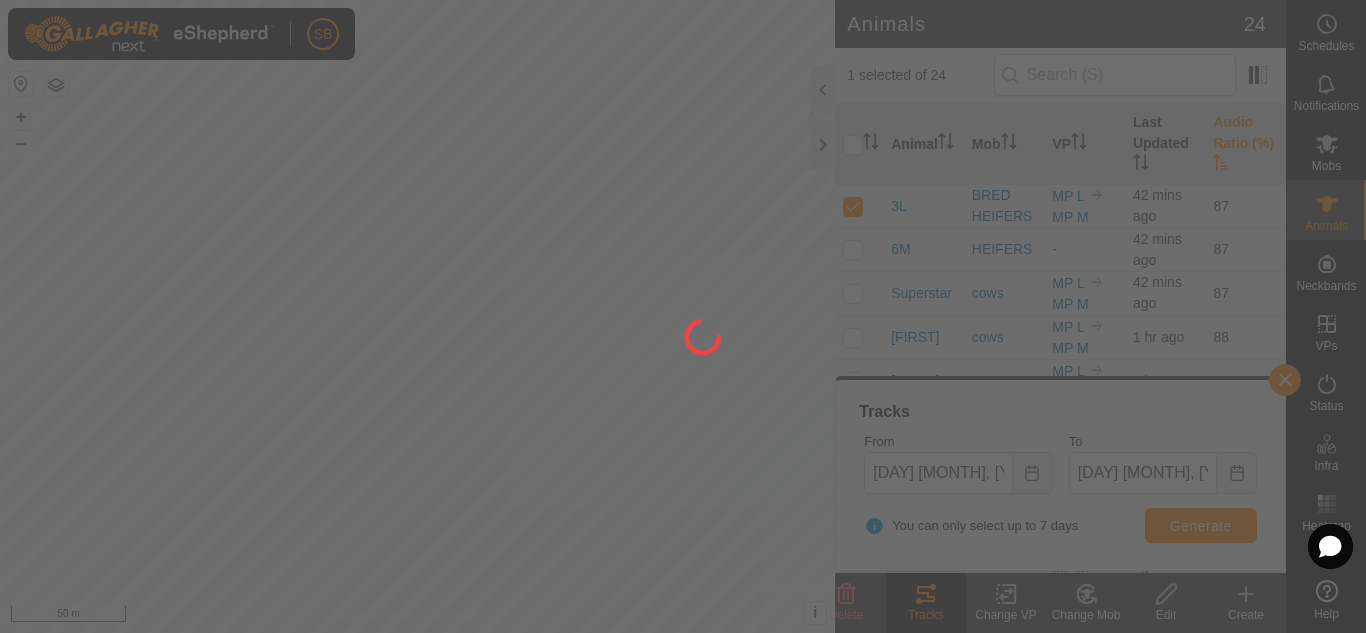 drag, startPoint x: 562, startPoint y: 547, endPoint x: 645, endPoint y: 465, distance: 116.67476 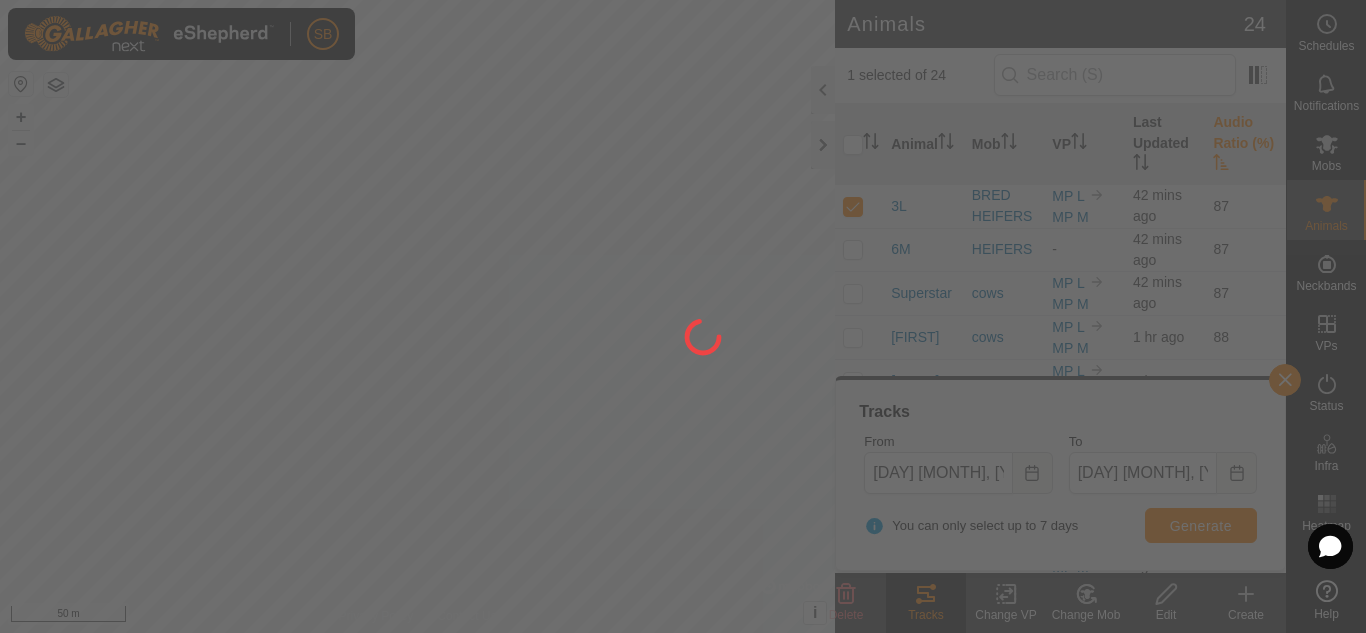 click 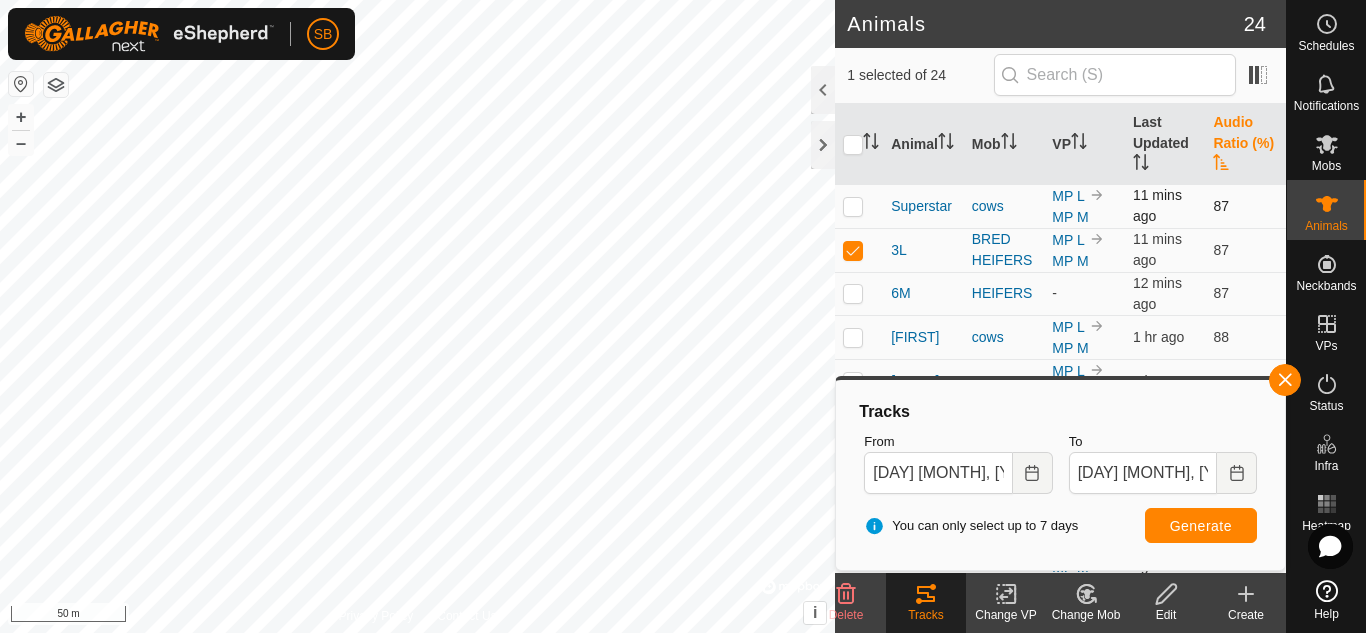 click at bounding box center (853, 206) 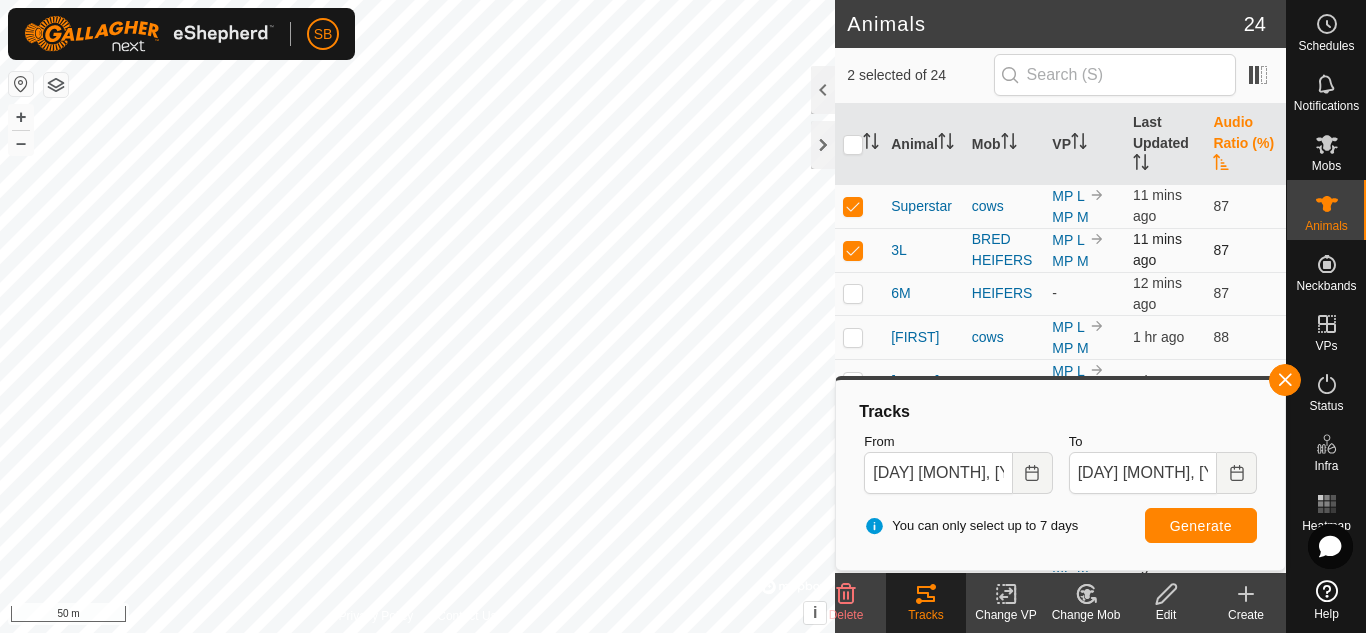 click at bounding box center [853, 250] 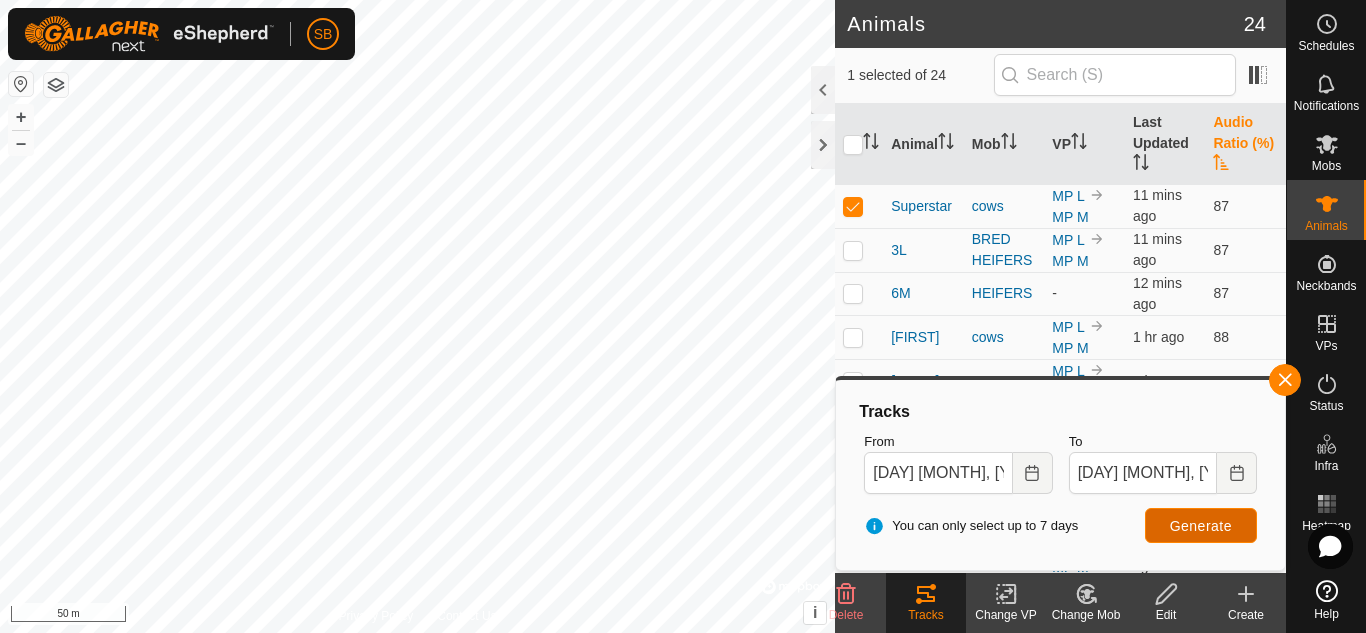click on "Generate" at bounding box center (1201, 526) 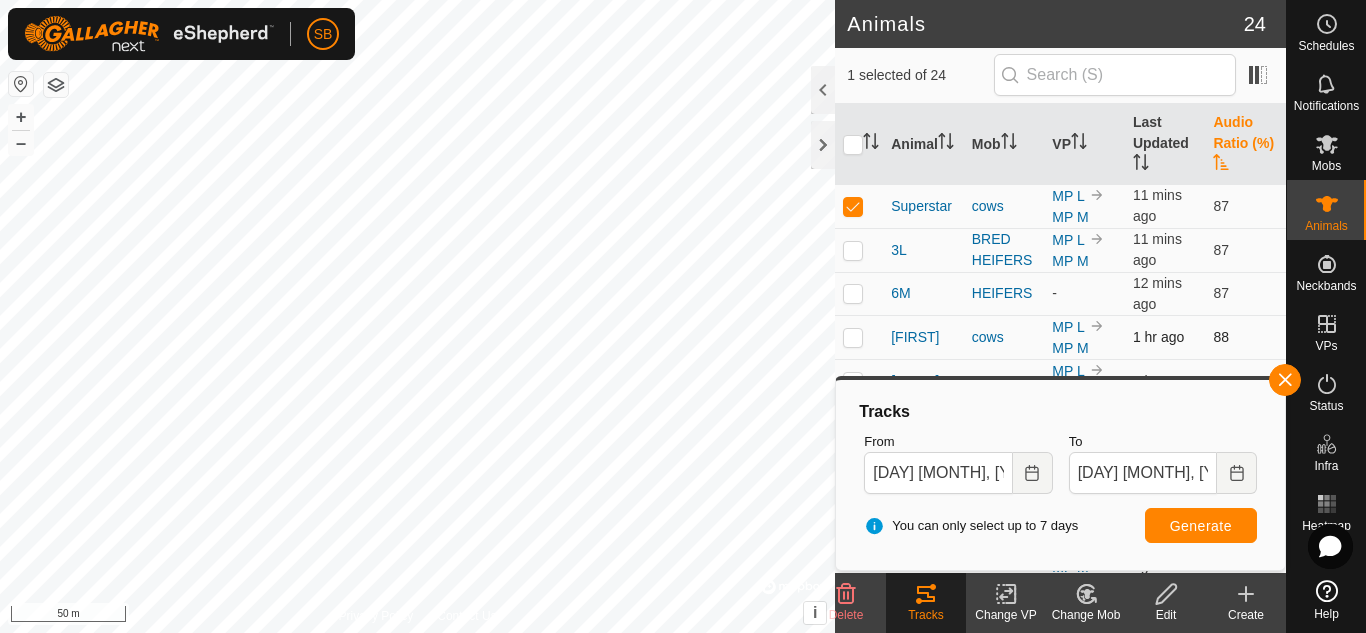 click at bounding box center (853, 337) 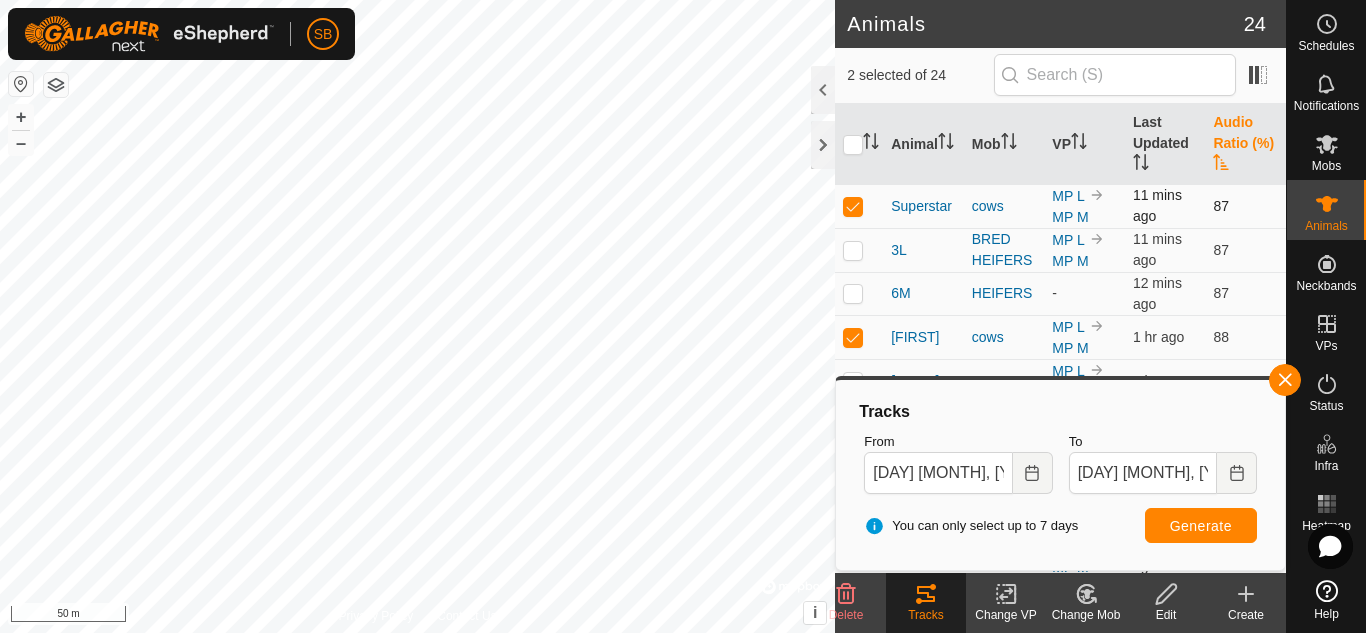 click at bounding box center [859, 206] 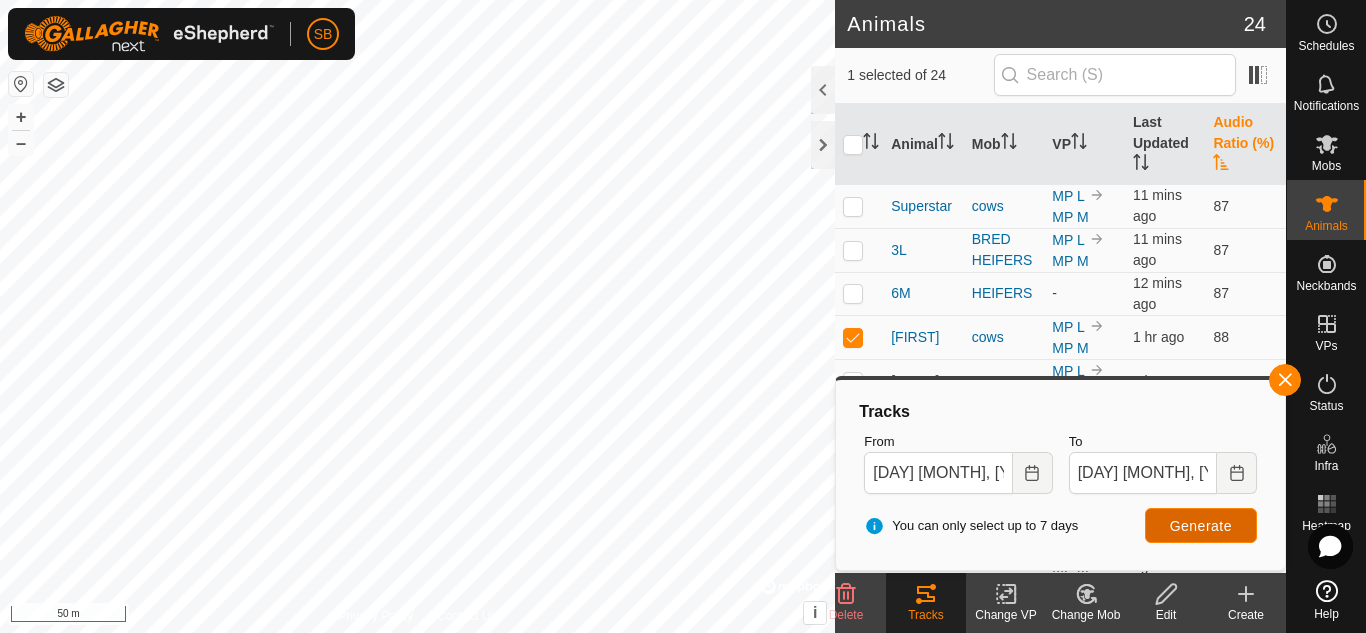 click on "Generate" at bounding box center [1201, 526] 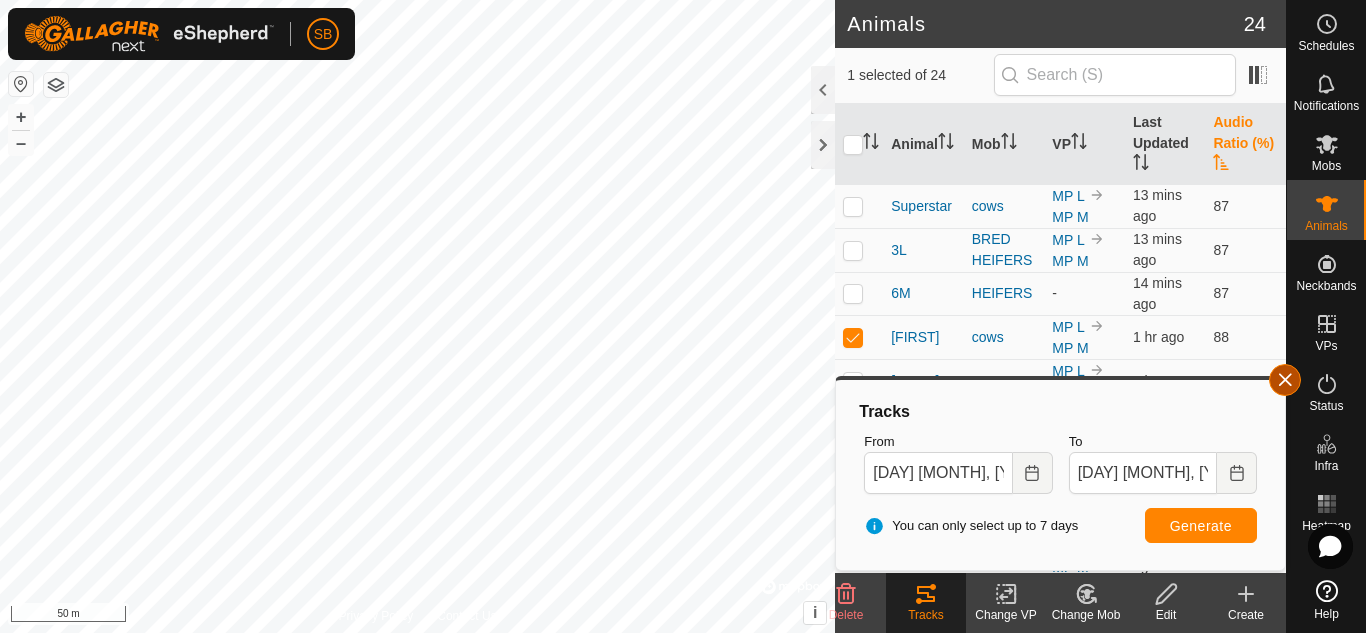click at bounding box center [1285, 380] 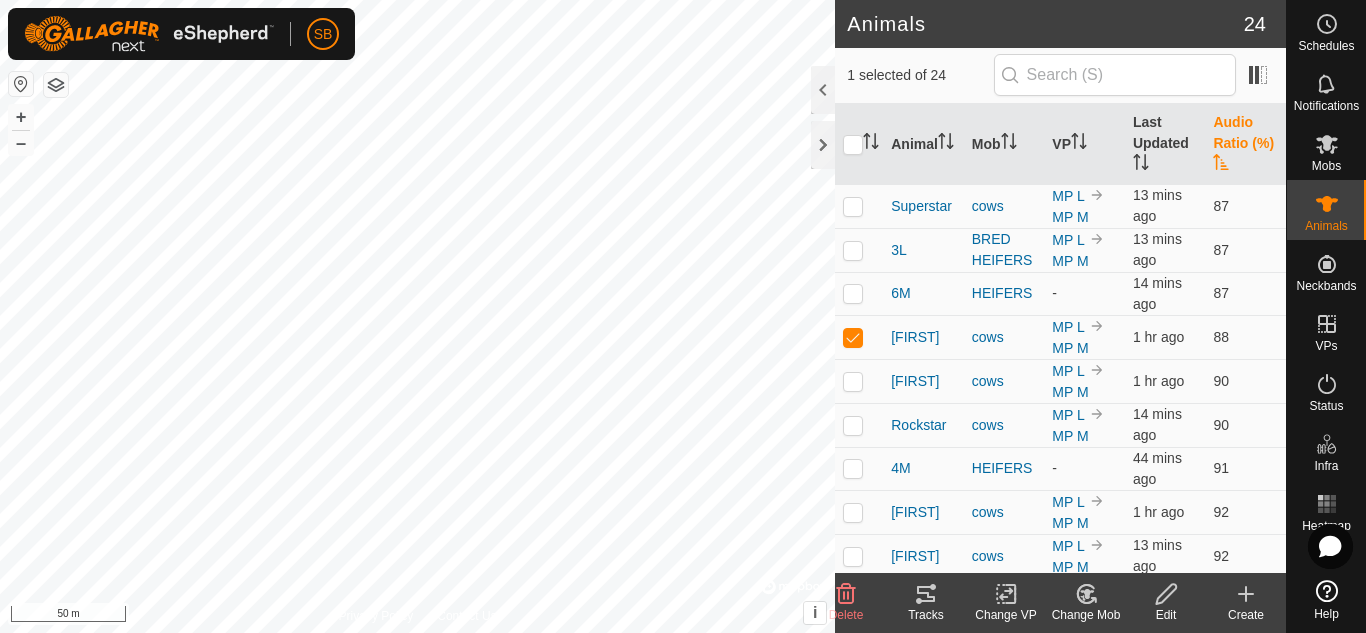 click on "Audio Ratio (%)" at bounding box center (1245, 144) 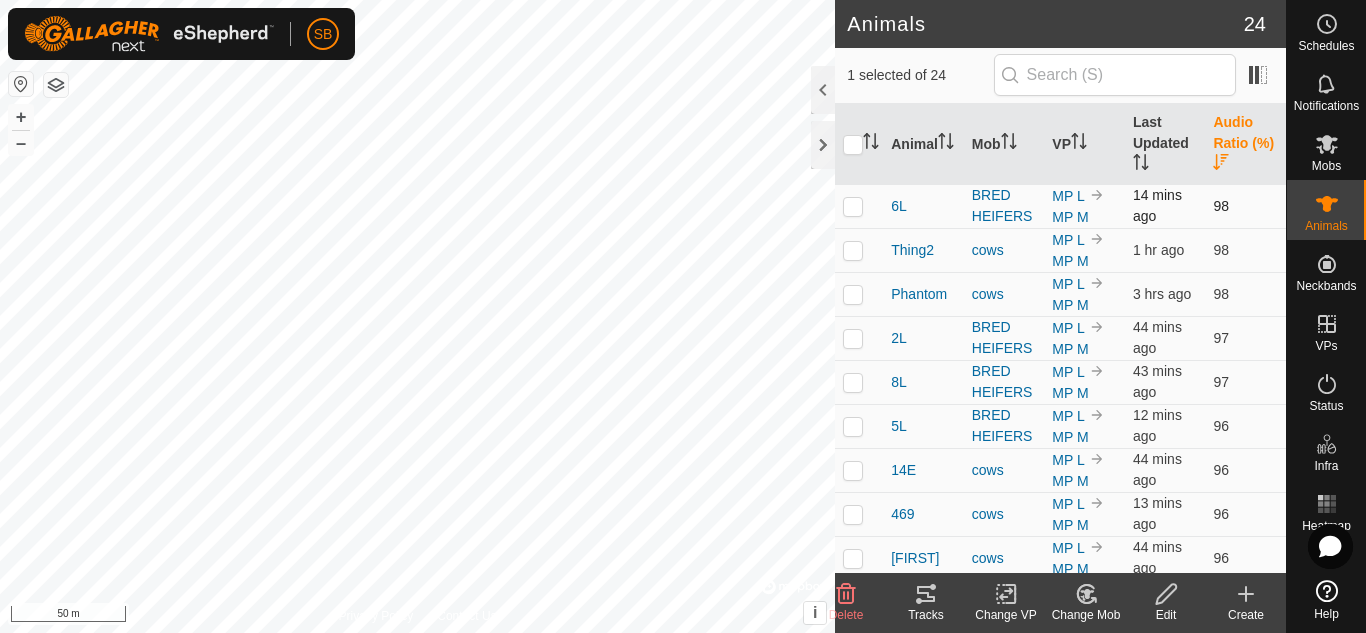 click at bounding box center (853, 206) 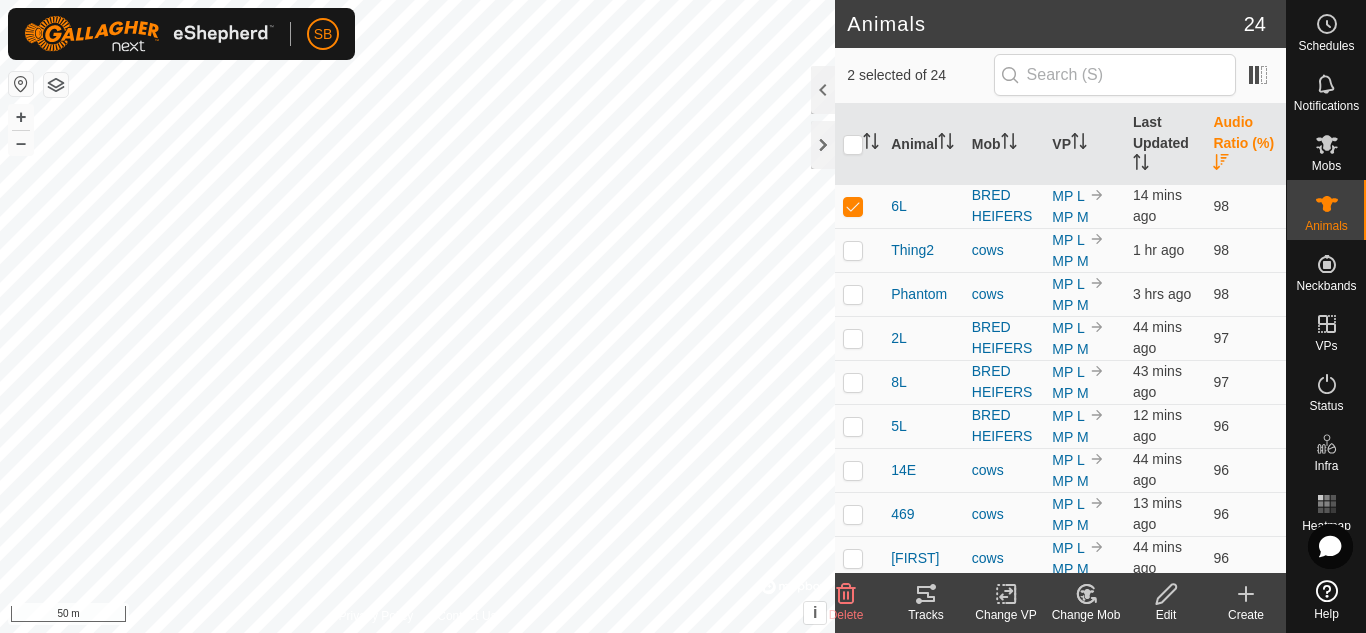 click 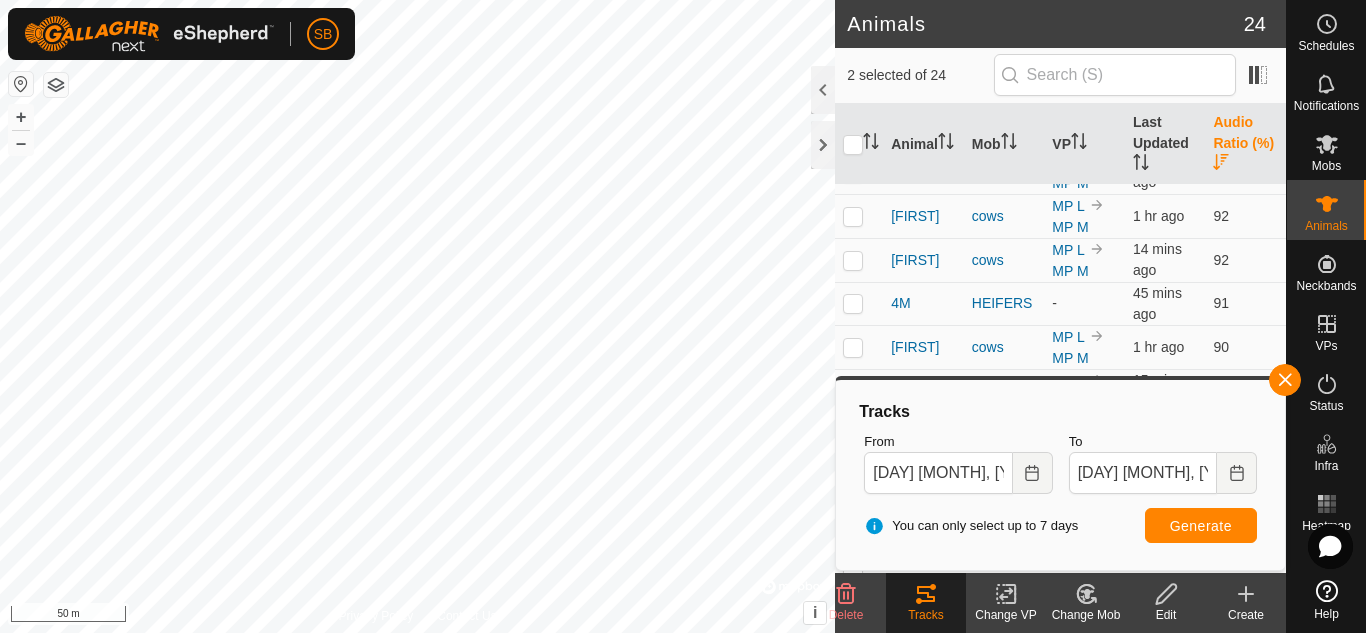 scroll, scrollTop: 663, scrollLeft: 0, axis: vertical 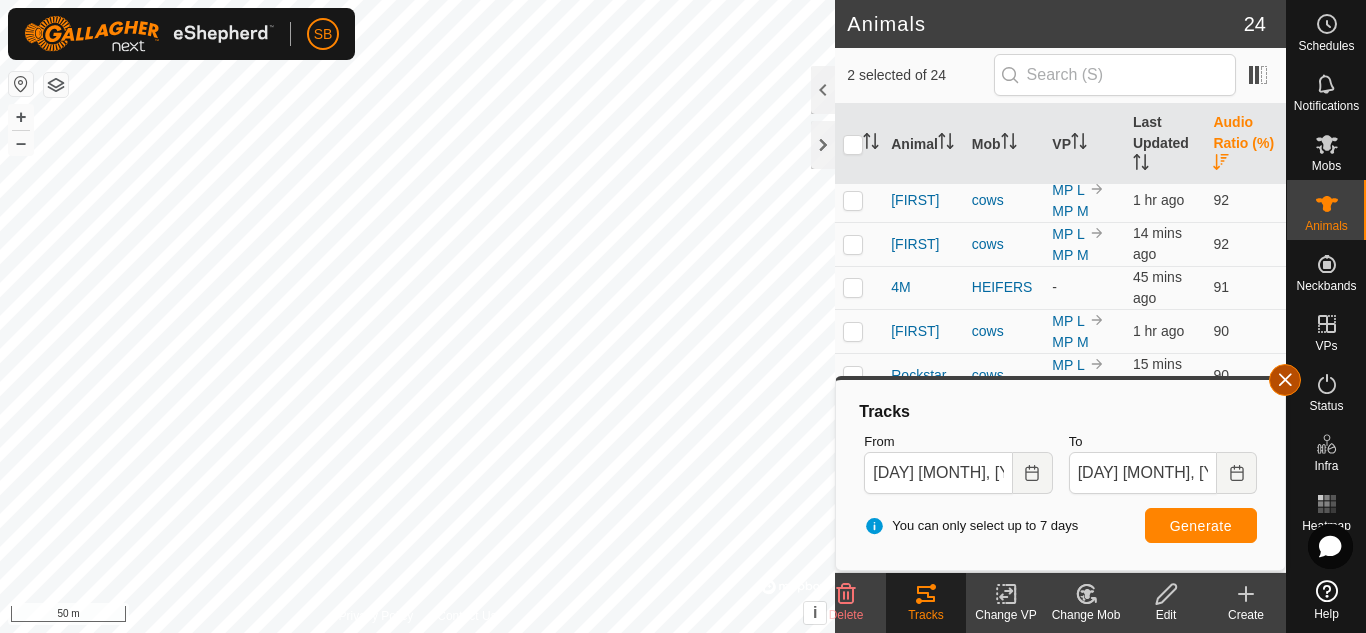 click at bounding box center [1285, 380] 